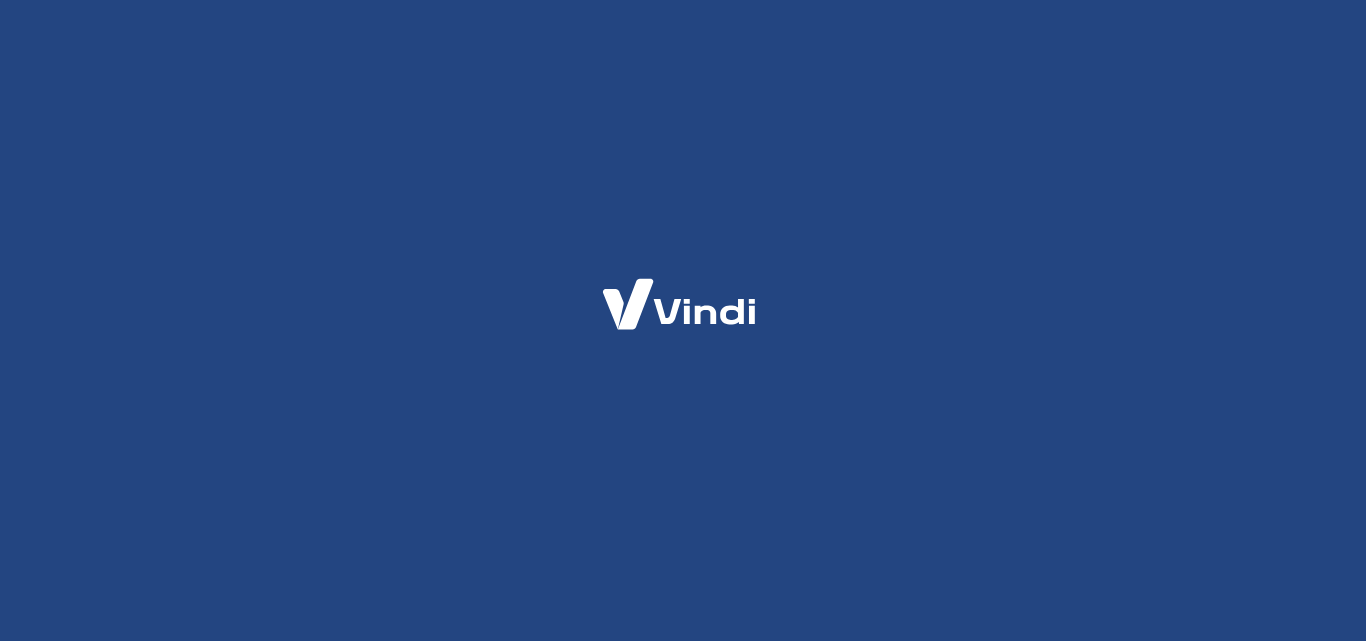 scroll, scrollTop: 0, scrollLeft: 0, axis: both 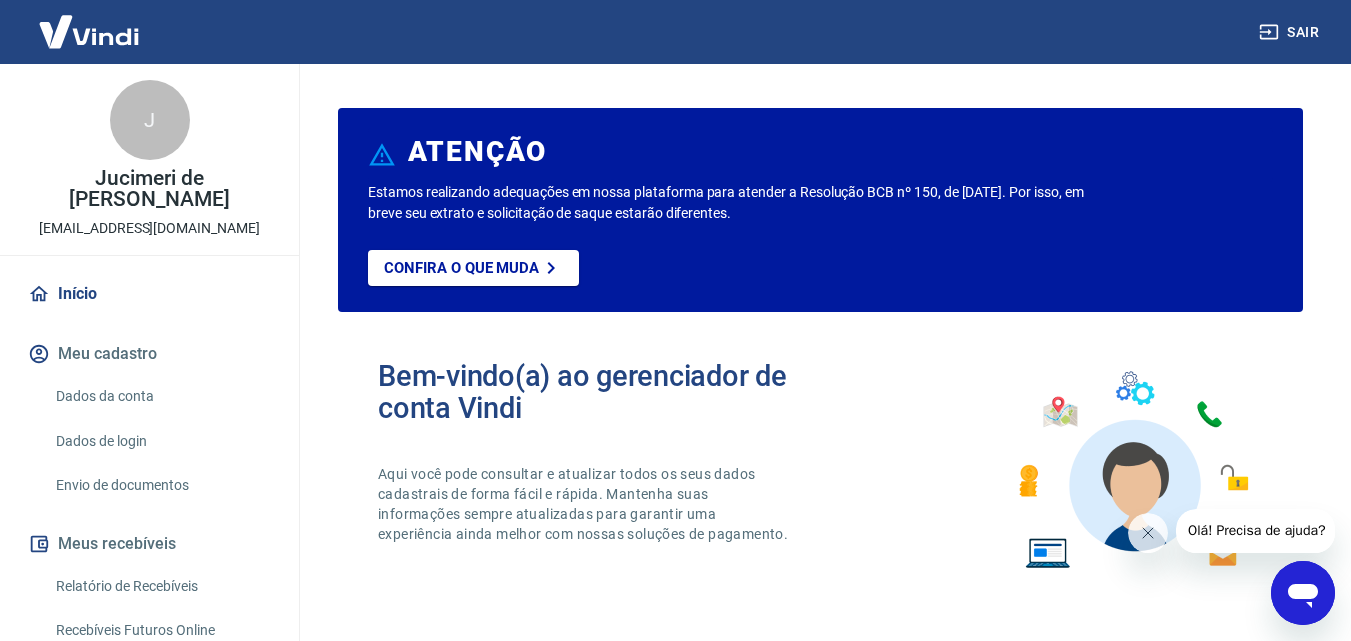 click on "Meu cadastro" at bounding box center [149, 354] 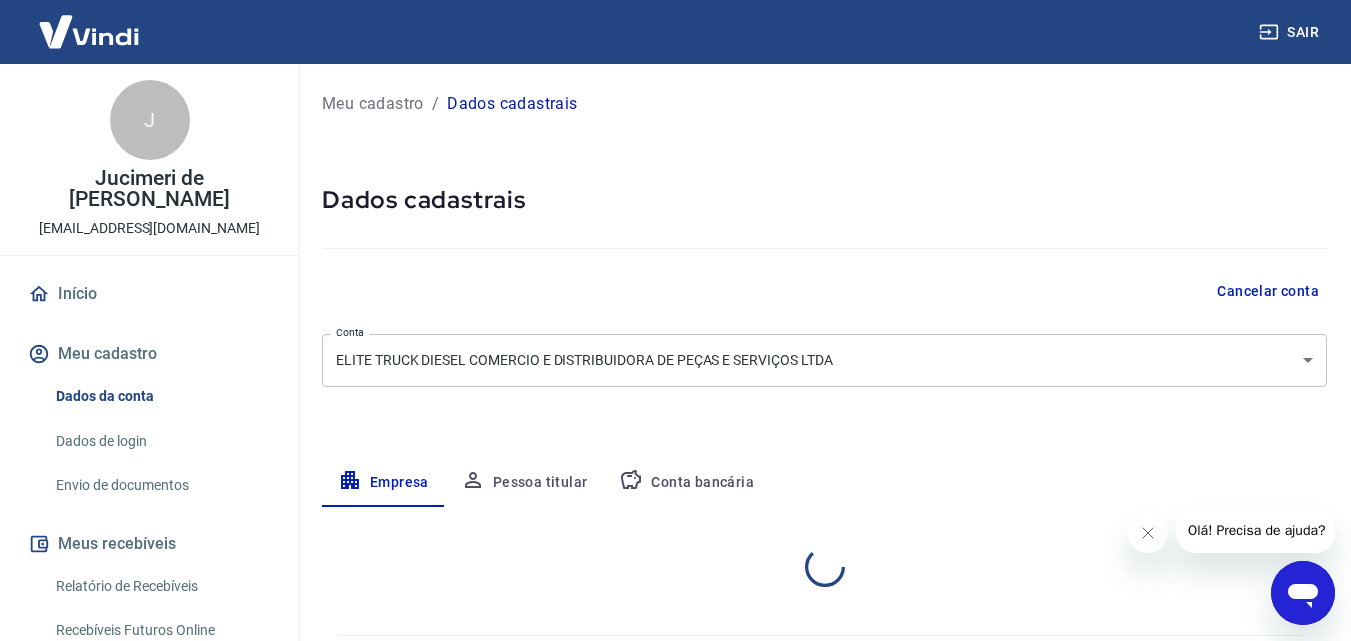 select on "SC" 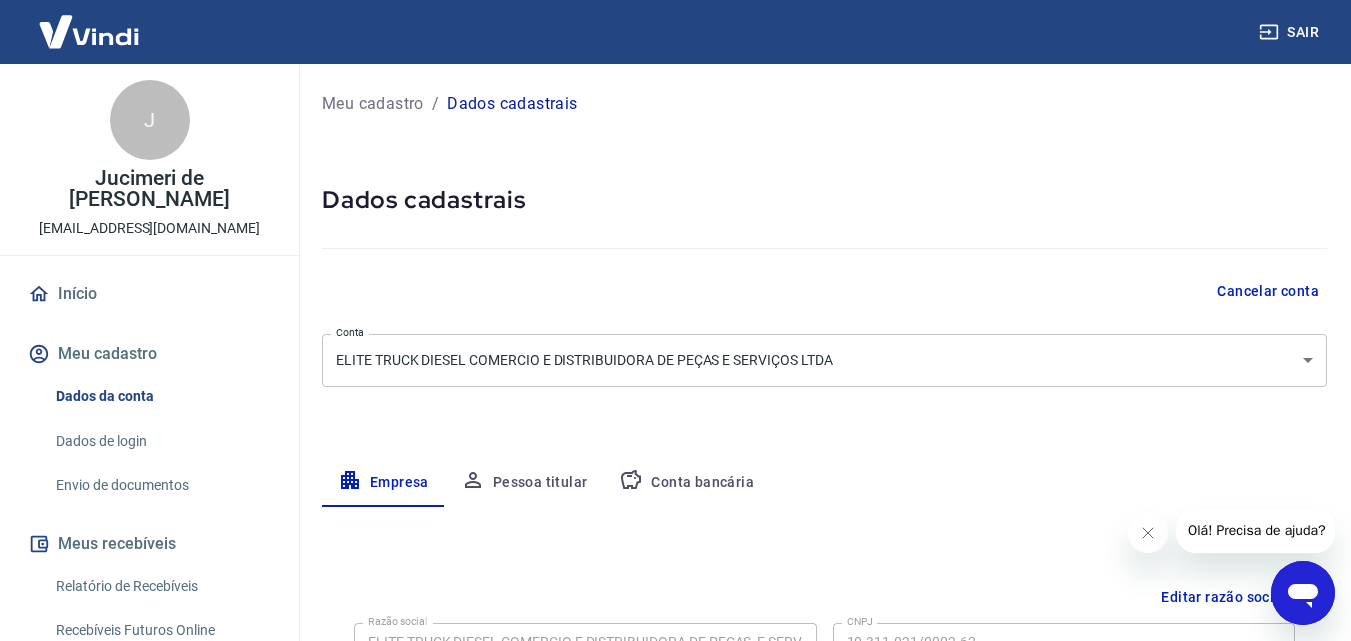 click on "Início" at bounding box center (149, 294) 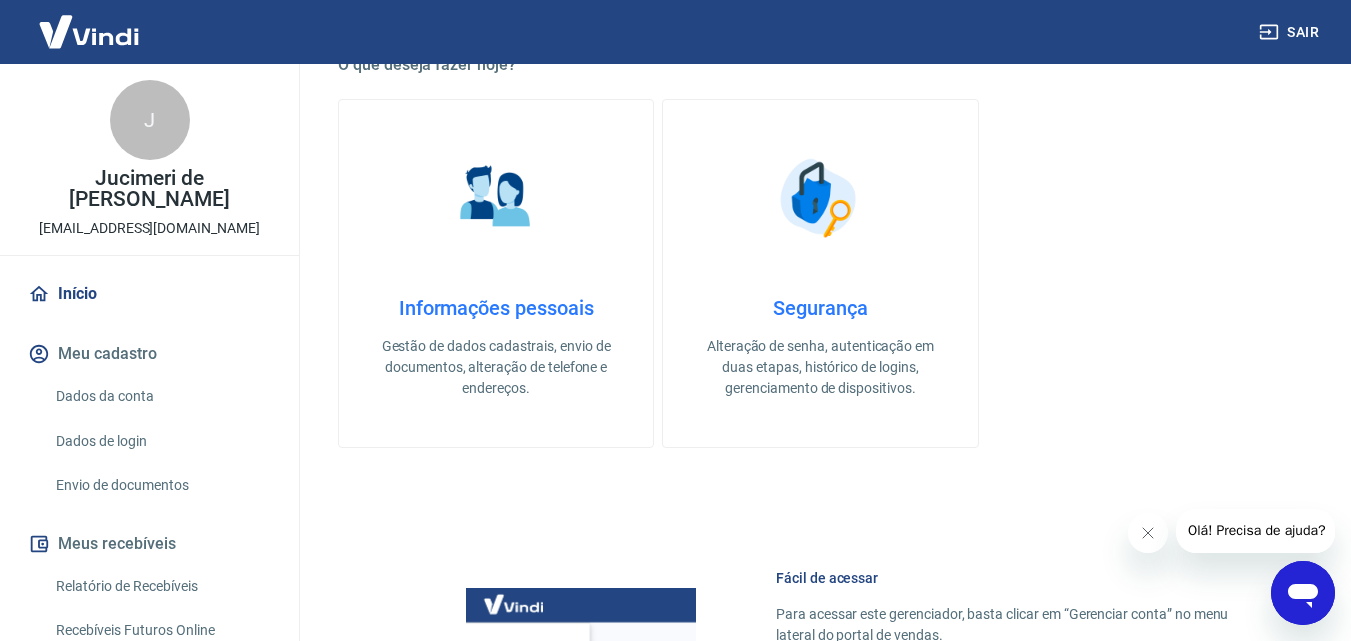 scroll, scrollTop: 667, scrollLeft: 0, axis: vertical 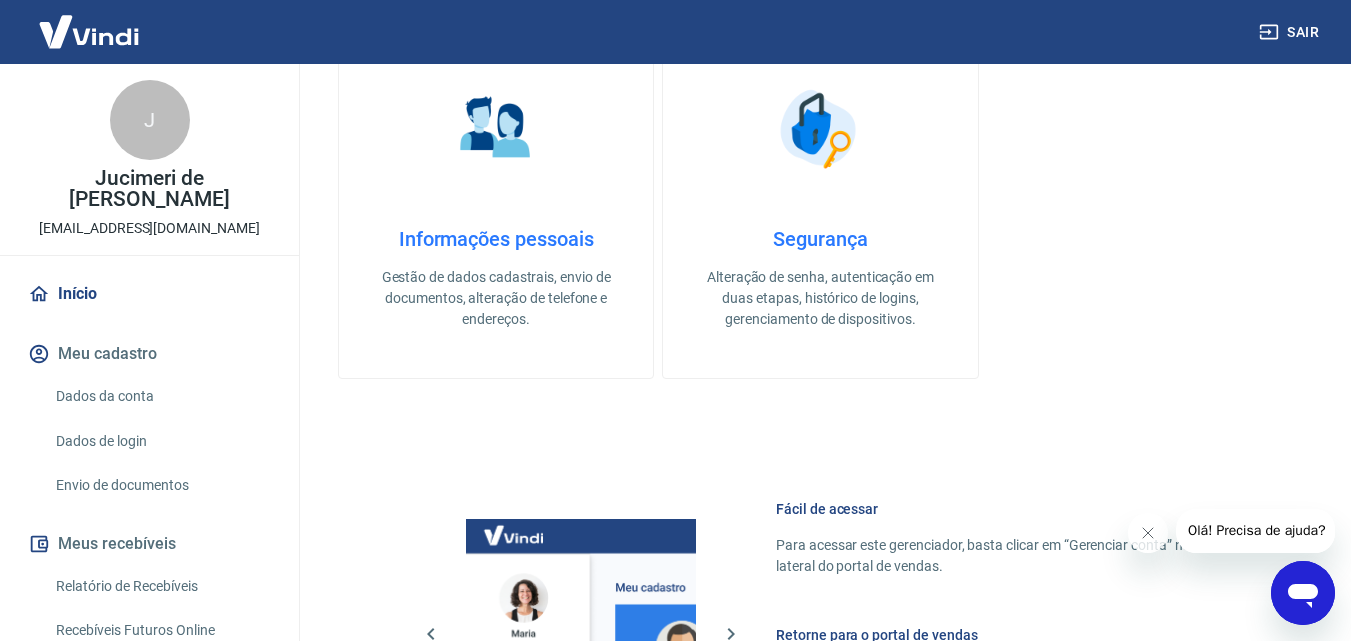 click on "Meu cadastro" at bounding box center [149, 354] 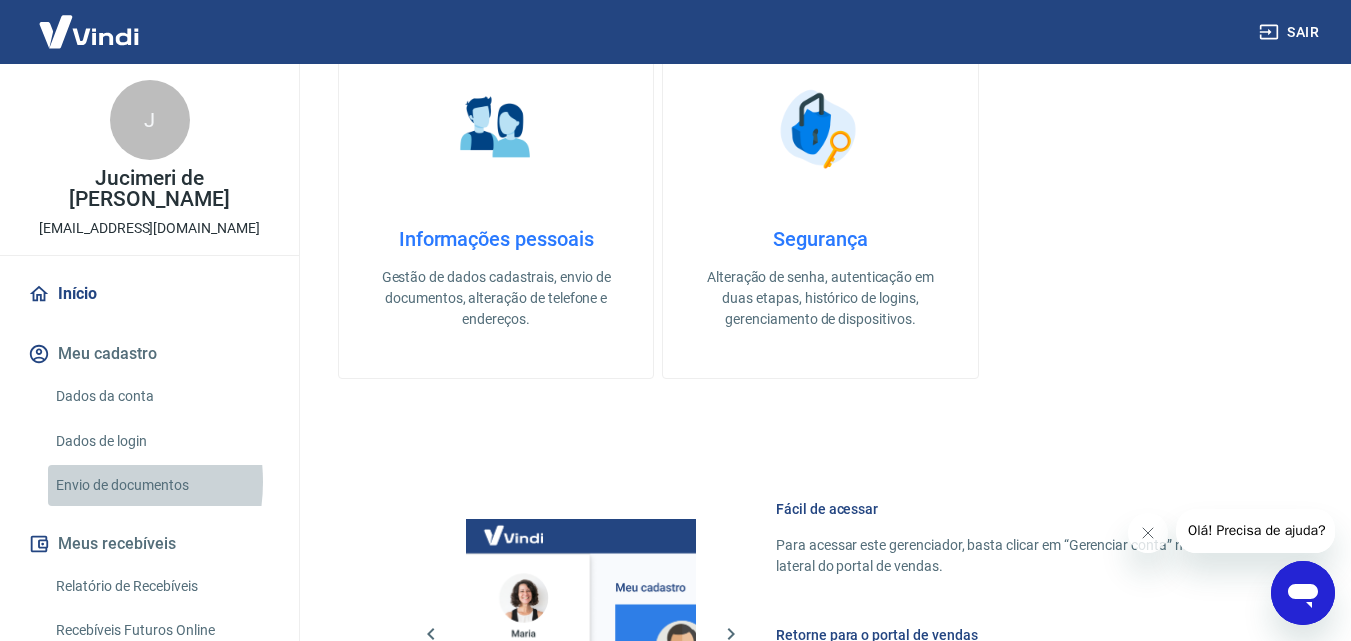 click on "Envio de documentos" at bounding box center (161, 485) 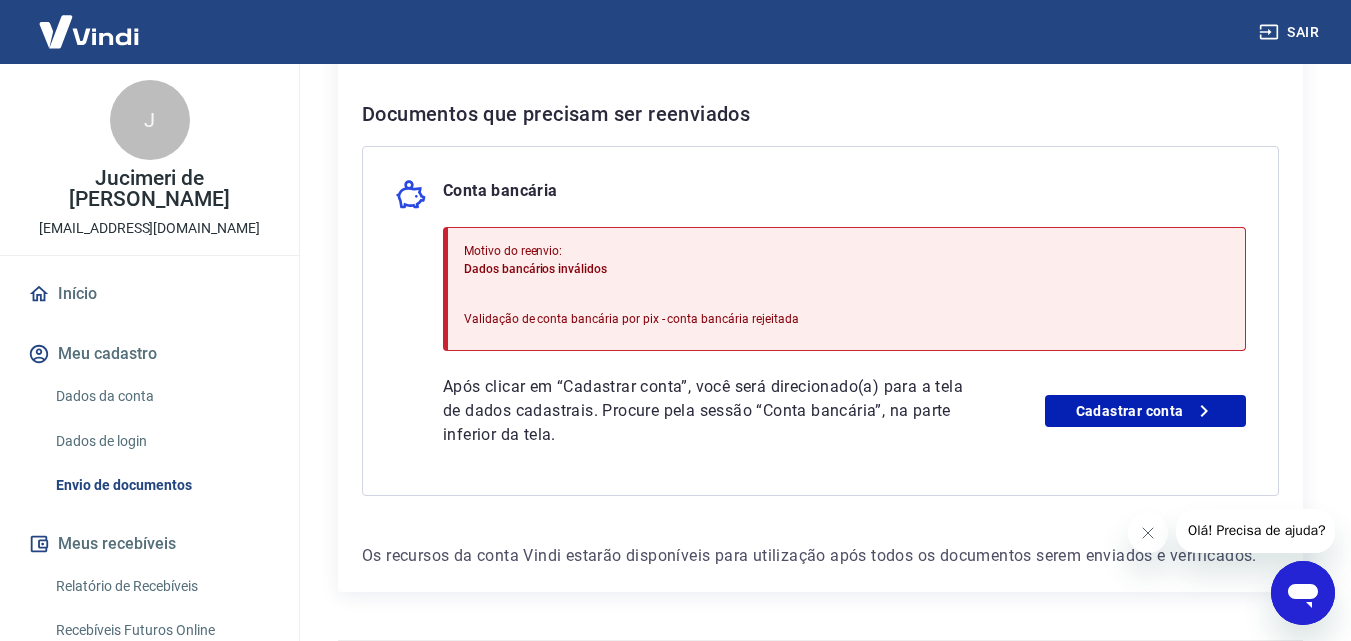 scroll, scrollTop: 475, scrollLeft: 0, axis: vertical 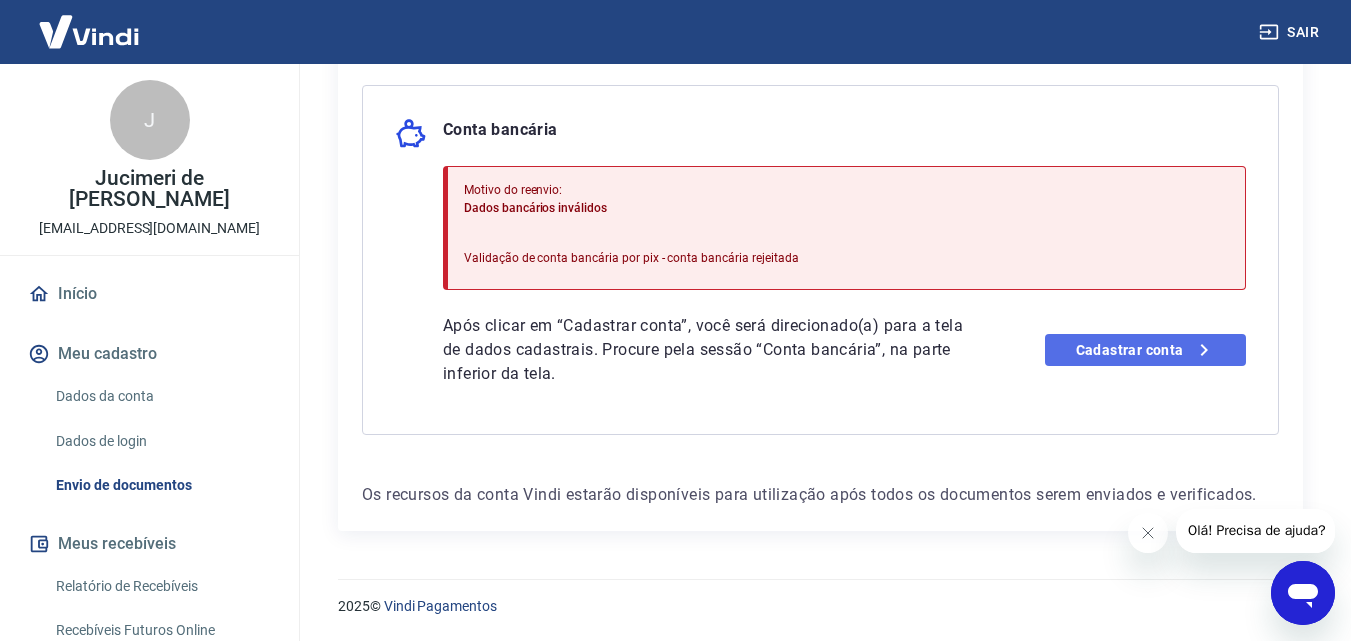 click on "Cadastrar conta" at bounding box center (1145, 350) 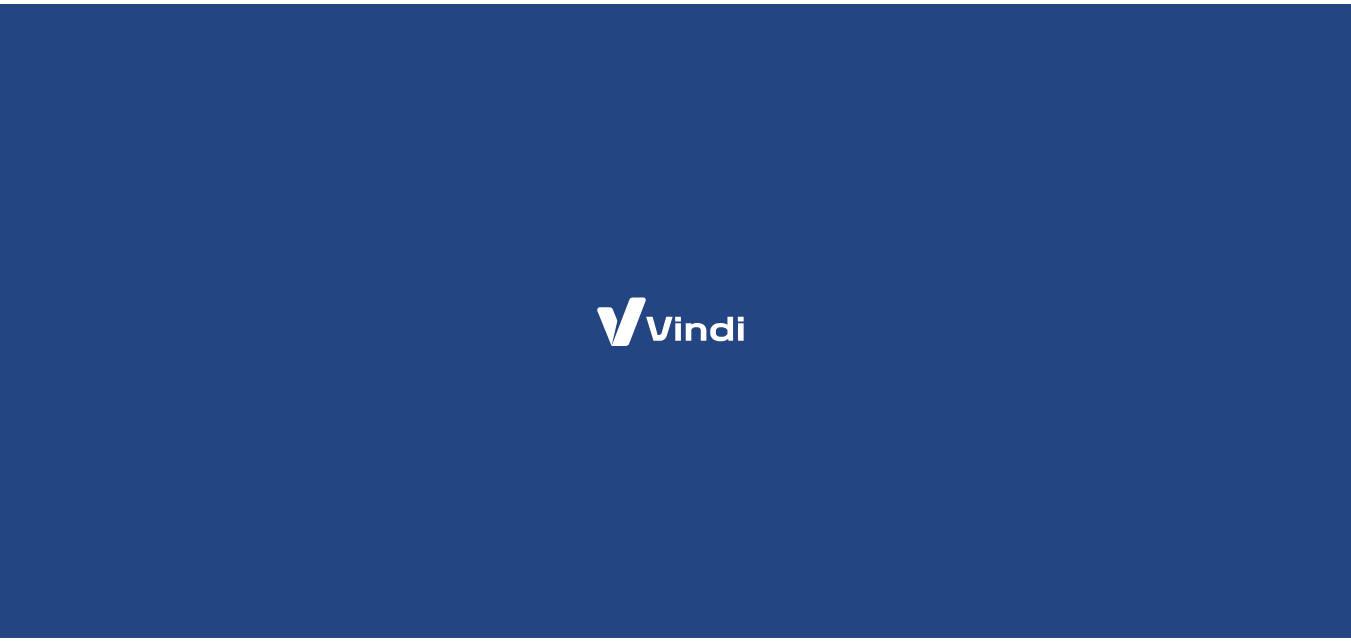 scroll, scrollTop: 0, scrollLeft: 0, axis: both 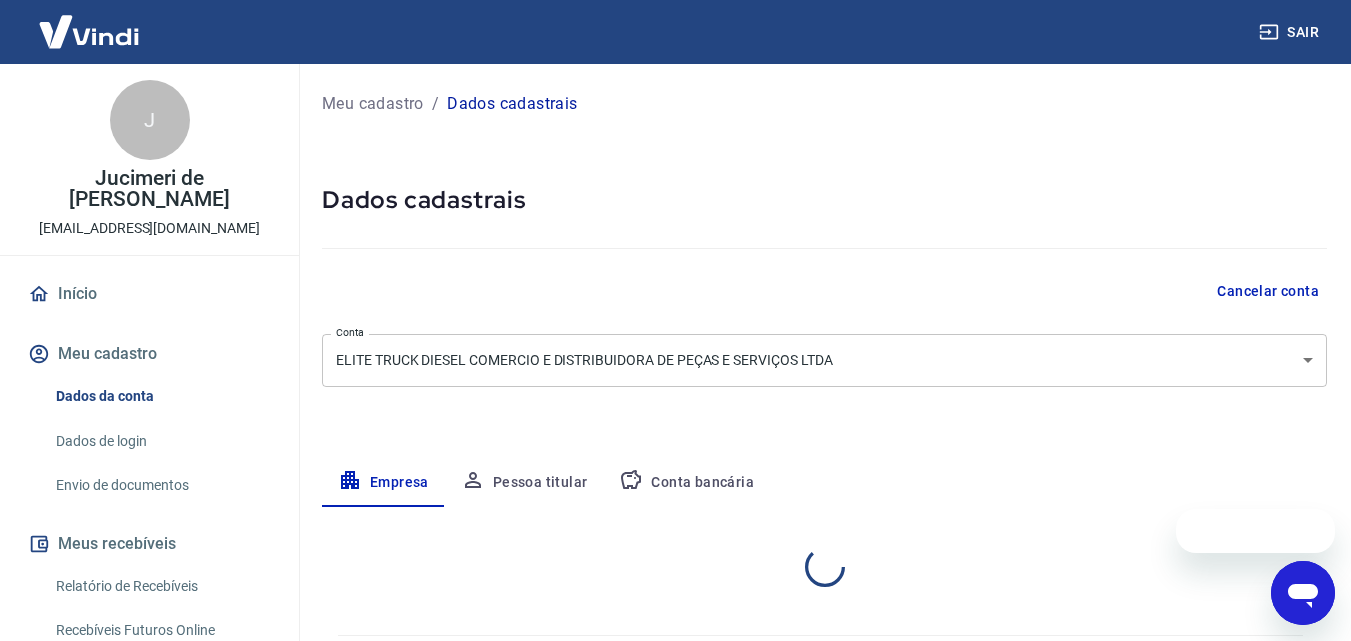 select on "SC" 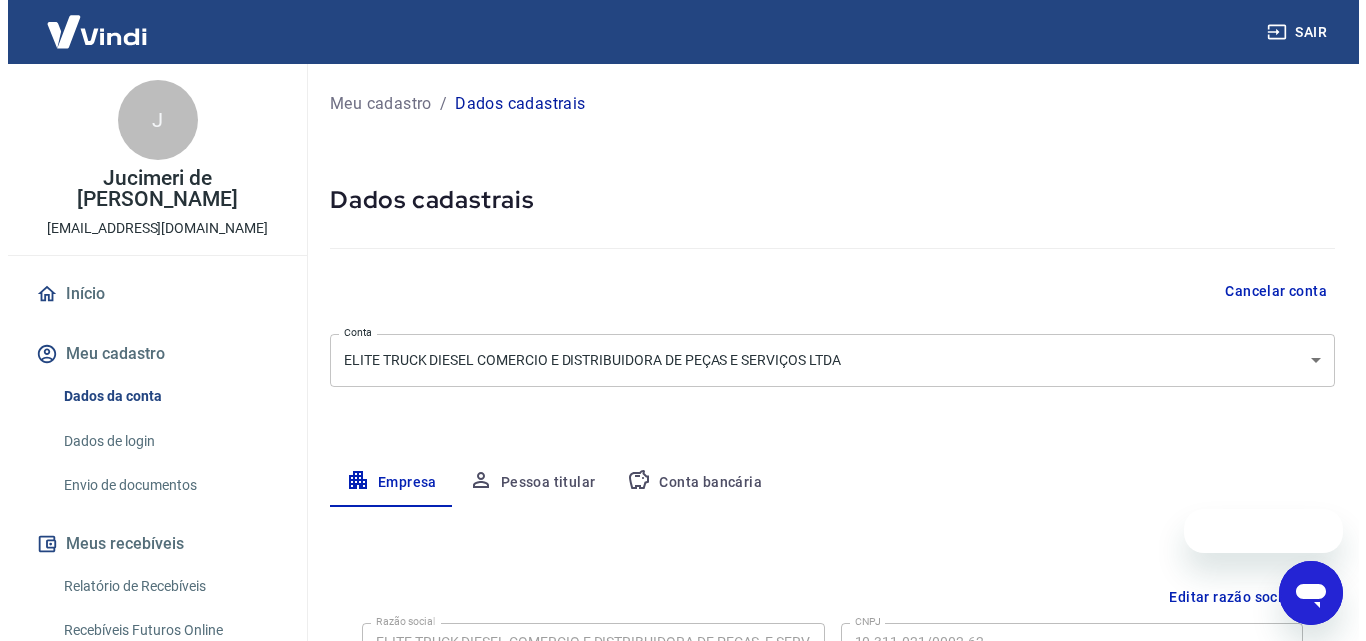 scroll, scrollTop: 0, scrollLeft: 0, axis: both 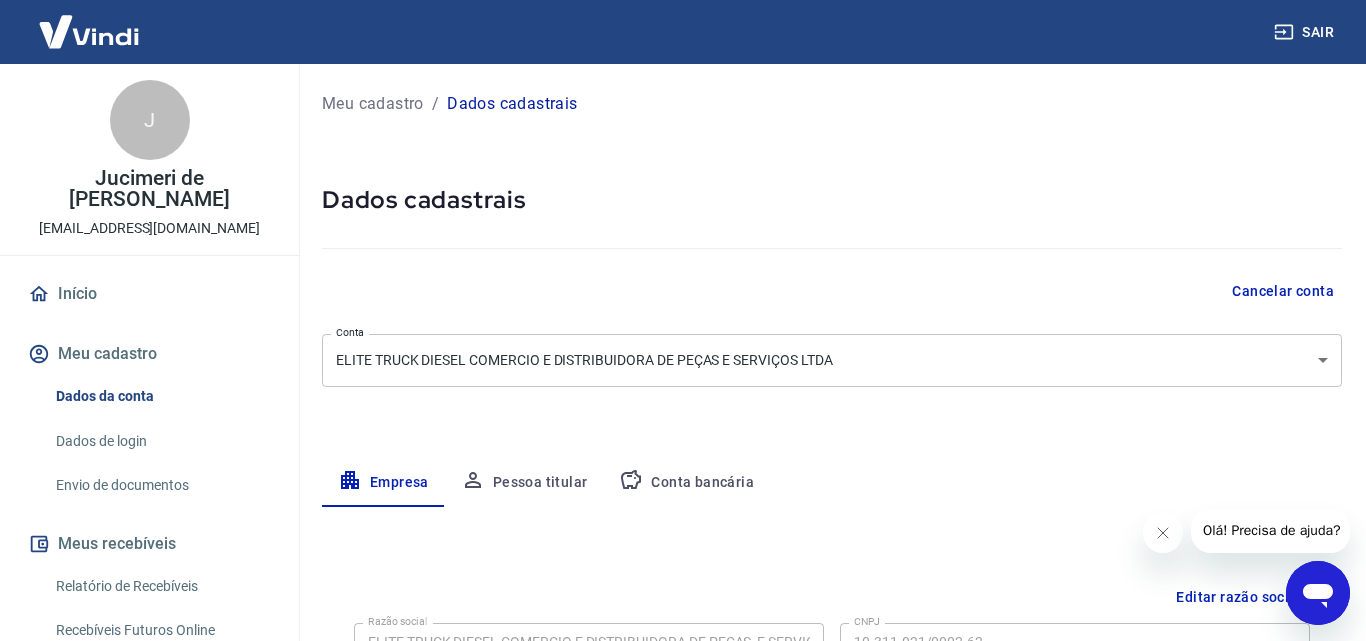 click on "Sair J Jucimeri de Aguida da Silva elitetruckpecas@gmail.com Início Meu cadastro Dados da conta Dados de login Envio de documentos Meus recebíveis Relatório de Recebíveis Recebíveis Futuros Online Contratos com credores Disponibilização de agenda Segurança Fale conosco Meu cadastro / Dados cadastrais Dados cadastrais Cancelar conta Conta ELITE TRUCK DIESEL COMERCIO E DISTRIBUIDORA DE PEÇAS  E SERVIÇOS LTDA [object Object] Conta Empresa Pessoa titular Conta bancária Editar razão social Razão social ELITE TRUCK DIESEL COMERCIO E DISTRIBUIDORA DE PEÇAS  E SERVIÇOS LTDA Razão social CNPJ 10.311.021/0002-62 CNPJ Endereço da empresa Editar endereço CEP 88701-010 CEP Rua Avenida Marechal Deodoro Rua Número 4200 Número Complemento Complemento Bairro Cruzeiro Bairro Cidade Tubarão Cidade Estado Acre Alagoas Amapá Amazonas Bahia Ceará Distrito Federal Espírito Santo Goiás Maranhão Mato Grosso Mato Grosso do Sul Minas Gerais Pará Paraíba Paraná Pernambuco Piauí Rio de Janeiro Rondônia 2025" at bounding box center (683, 320) 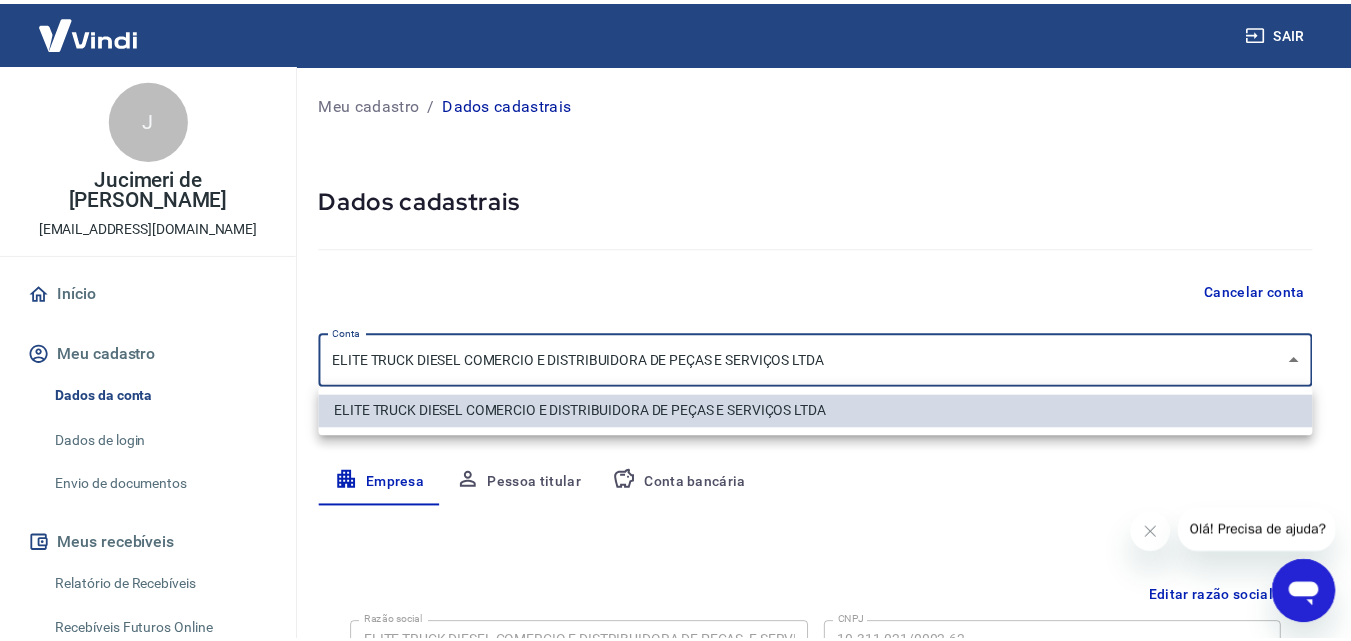 scroll, scrollTop: 0, scrollLeft: 0, axis: both 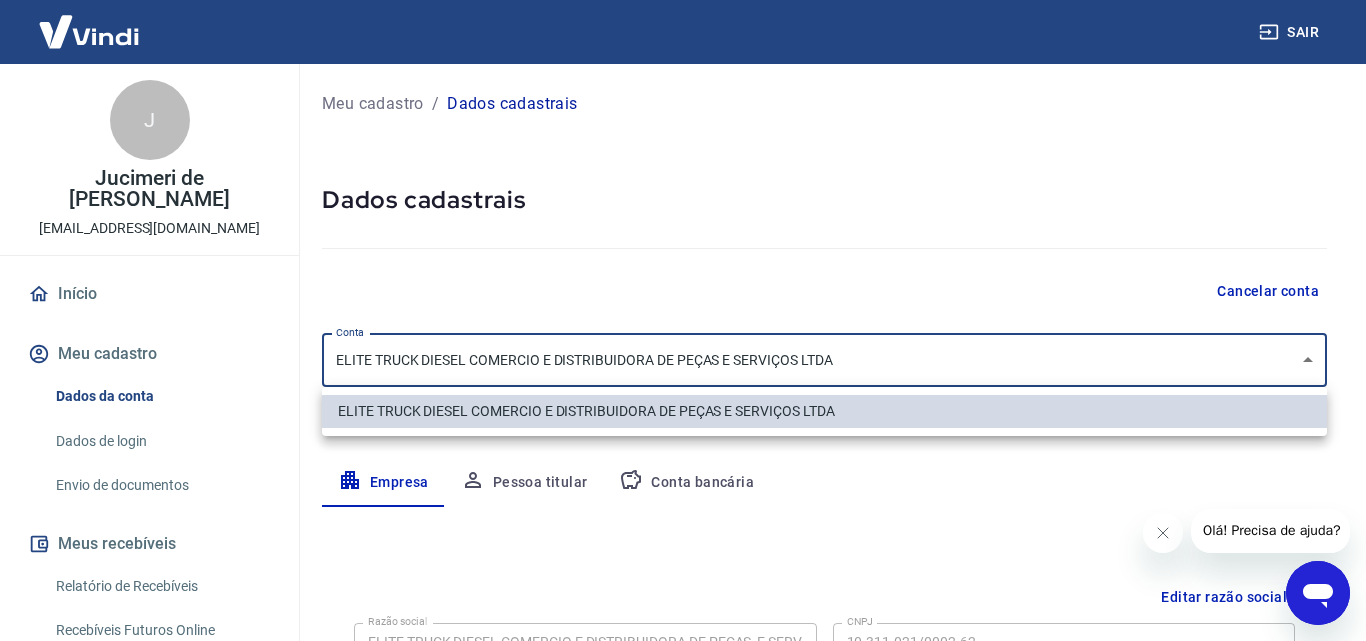 click at bounding box center (683, 320) 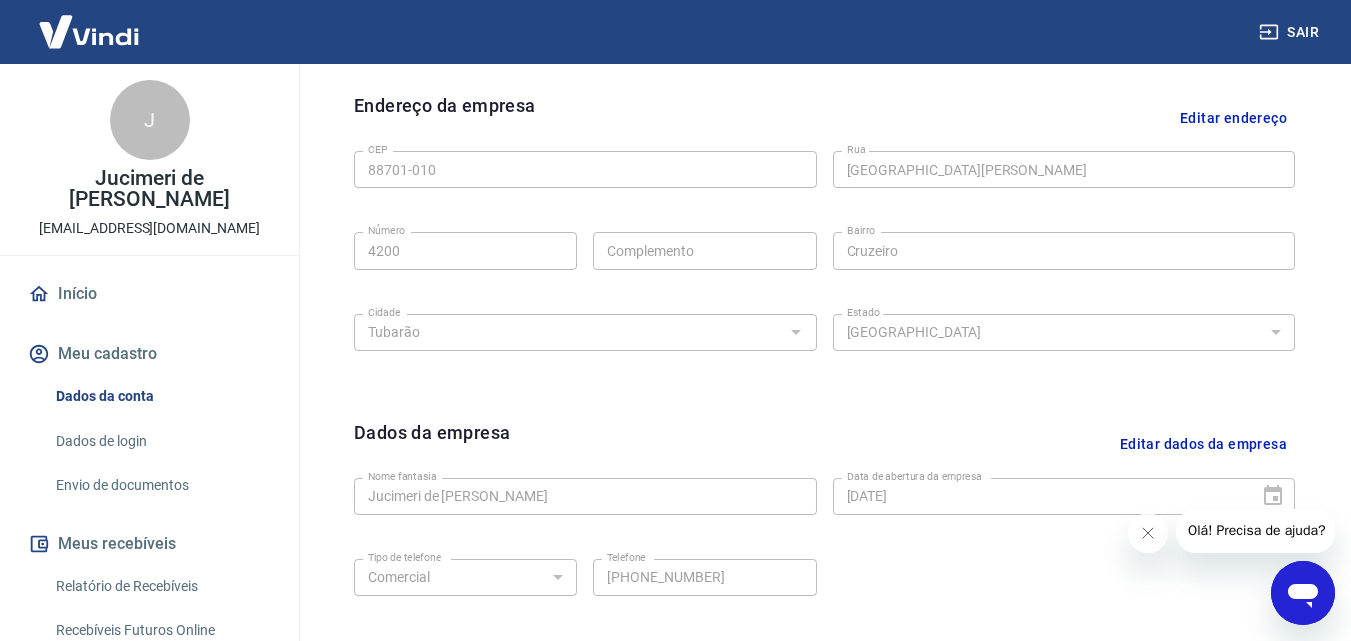 scroll, scrollTop: 801, scrollLeft: 0, axis: vertical 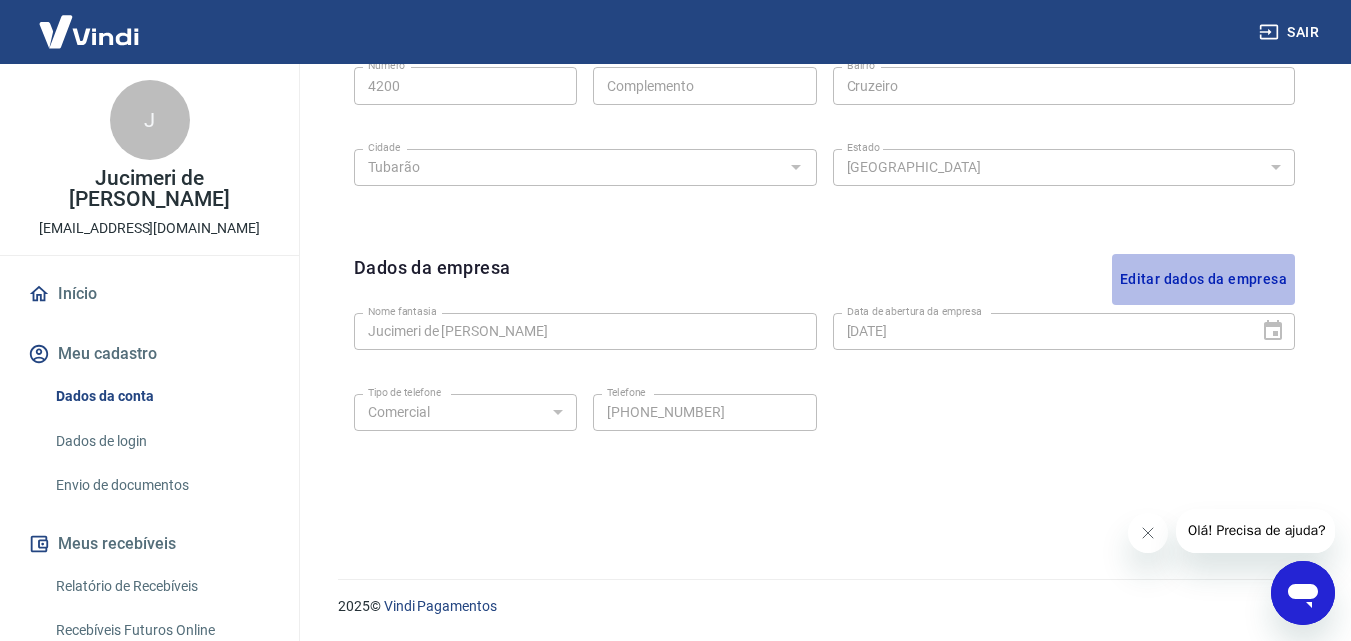 click on "Editar dados da empresa" at bounding box center (1203, 279) 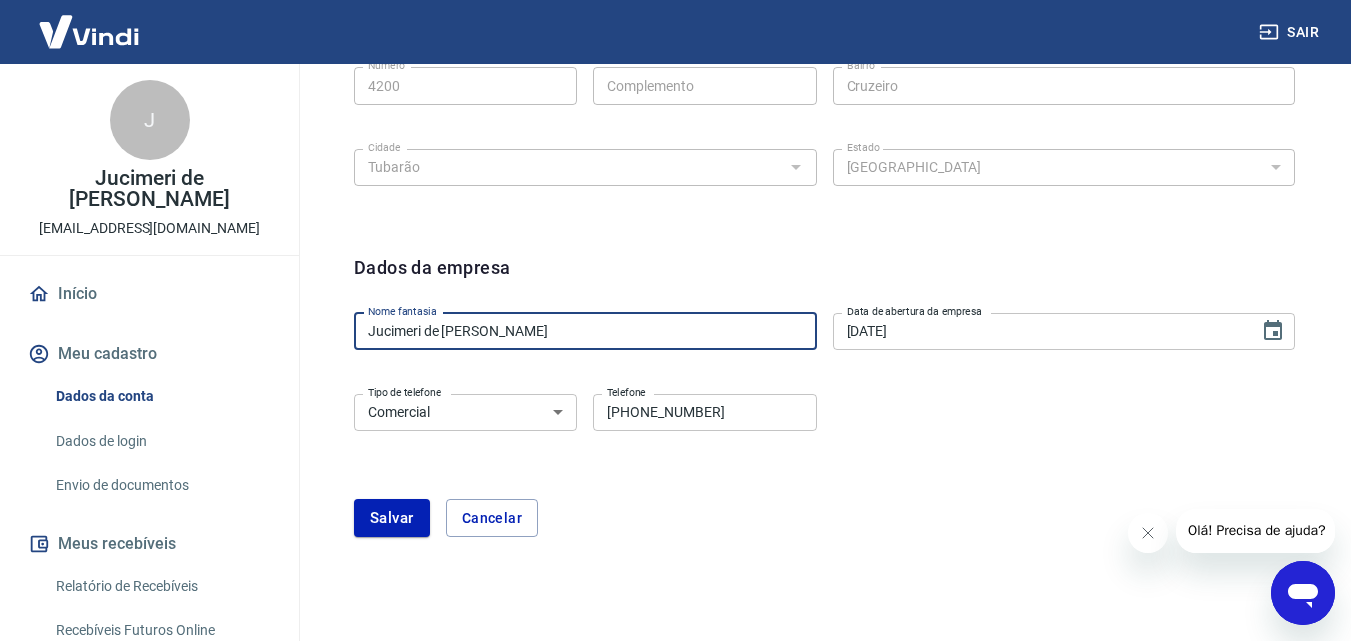 drag, startPoint x: 585, startPoint y: 338, endPoint x: 191, endPoint y: 345, distance: 394.06216 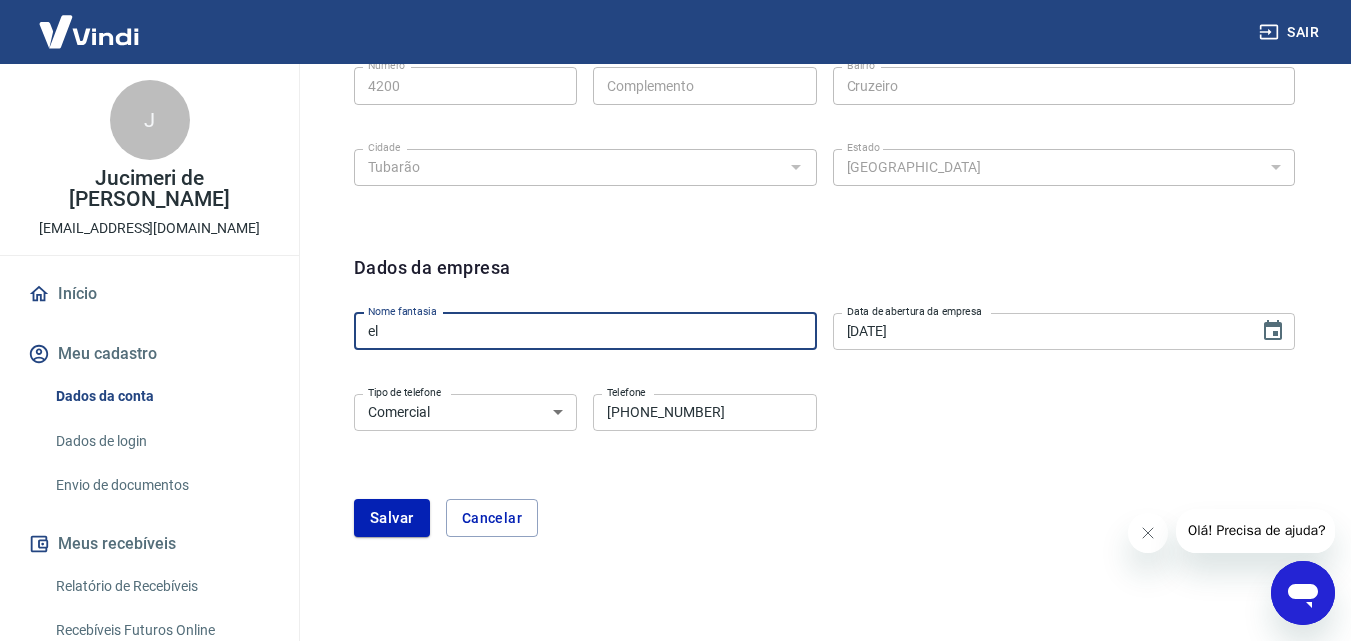 type on "e" 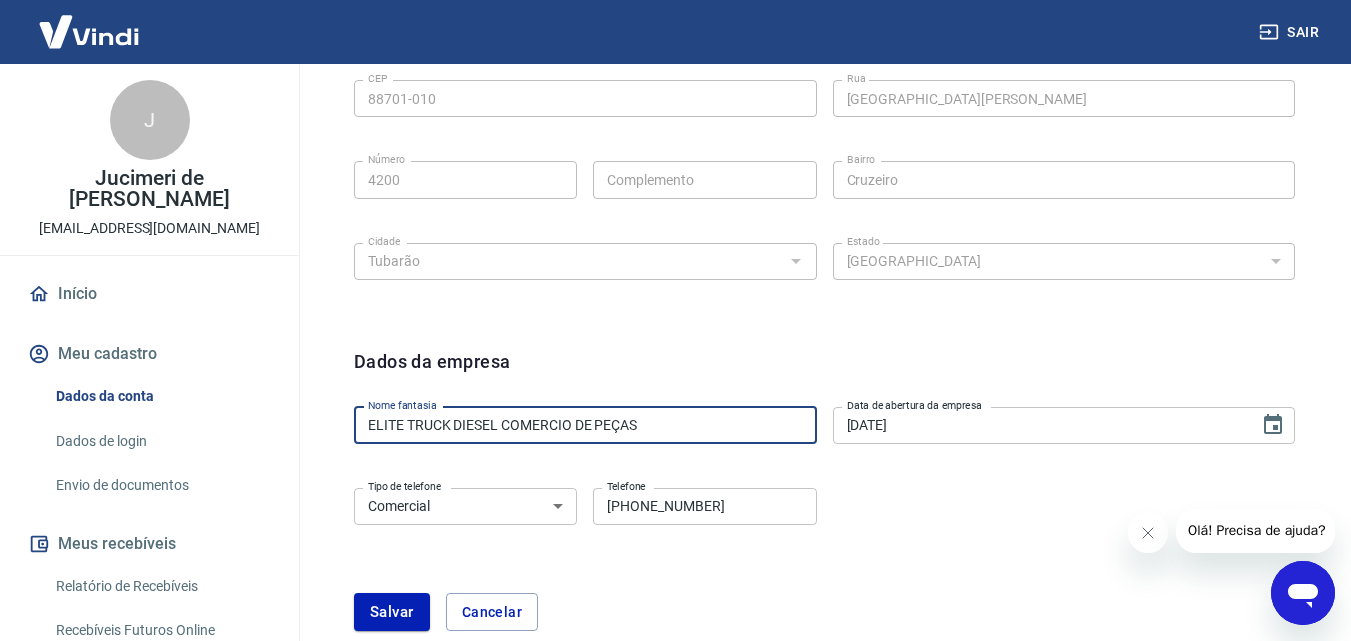scroll, scrollTop: 863, scrollLeft: 0, axis: vertical 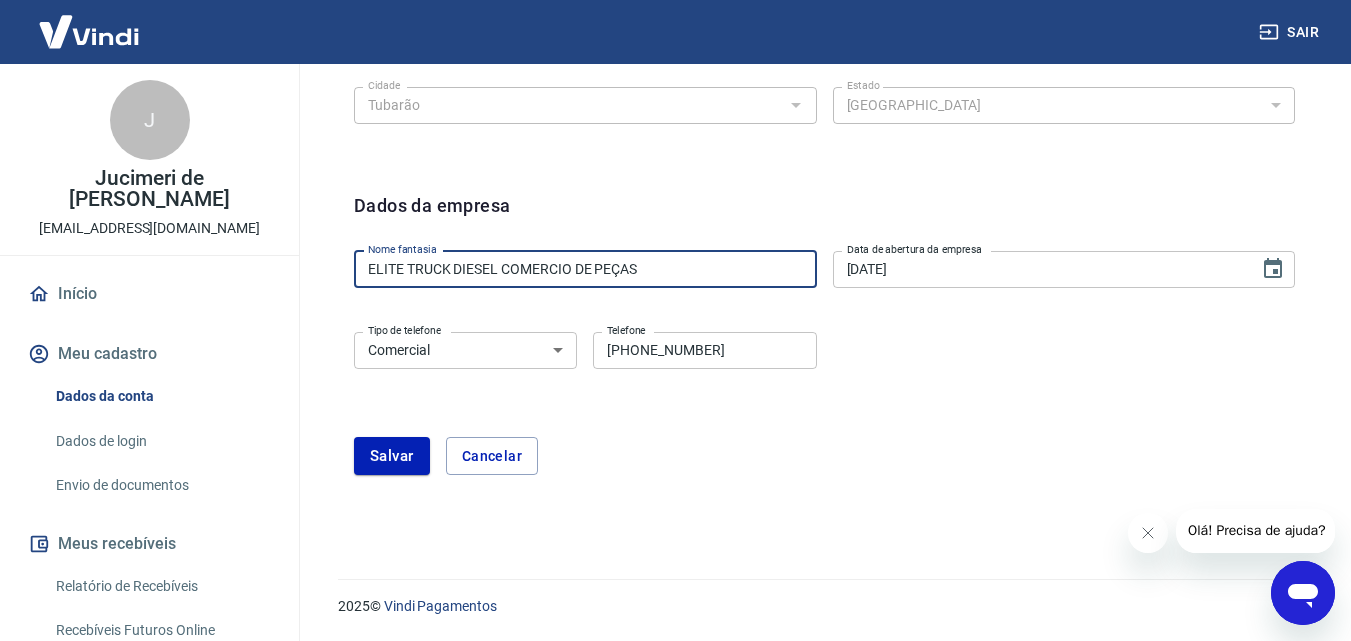click on "ELITE TRUCK DIESEL COMERCIO DE PEÇAS" at bounding box center (585, 269) 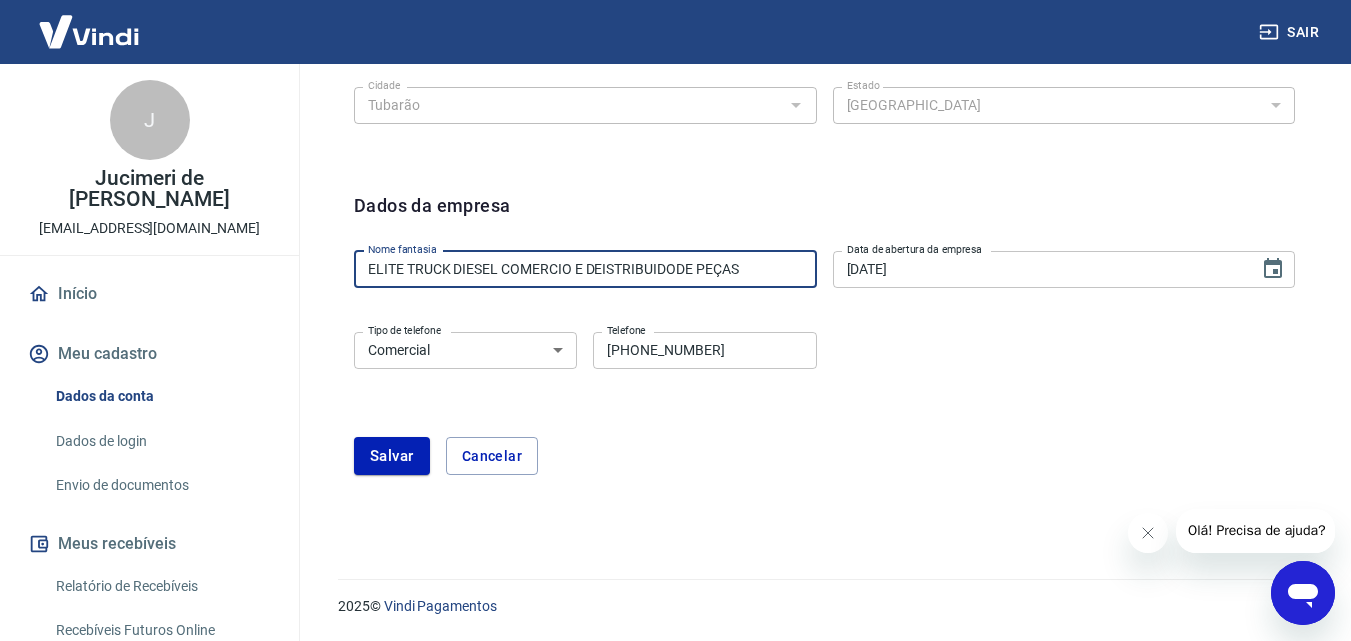 click on "ELITE TRUCK DIESEL COMERCIO E DEISTRIBUIDODE PEÇAS" at bounding box center (585, 269) 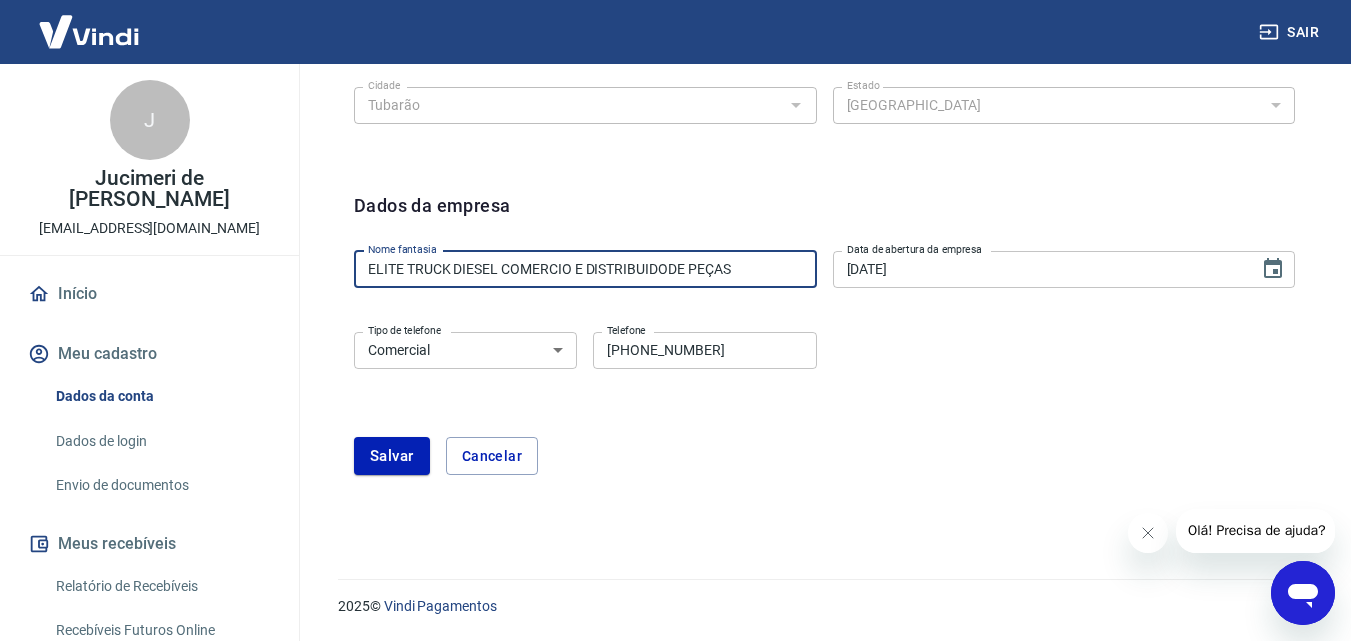 click on "ELITE TRUCK DIESEL COMERCIO E DISTRIBUIDODE PEÇAS" at bounding box center [585, 269] 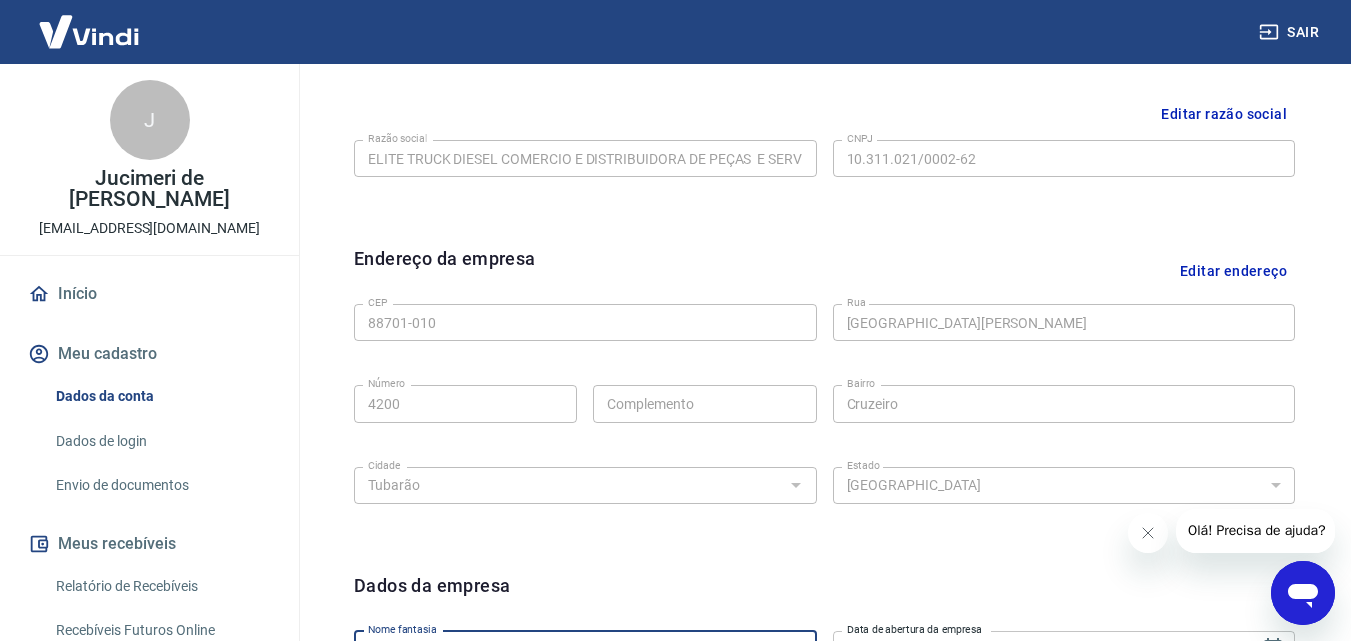 scroll, scrollTop: 696, scrollLeft: 0, axis: vertical 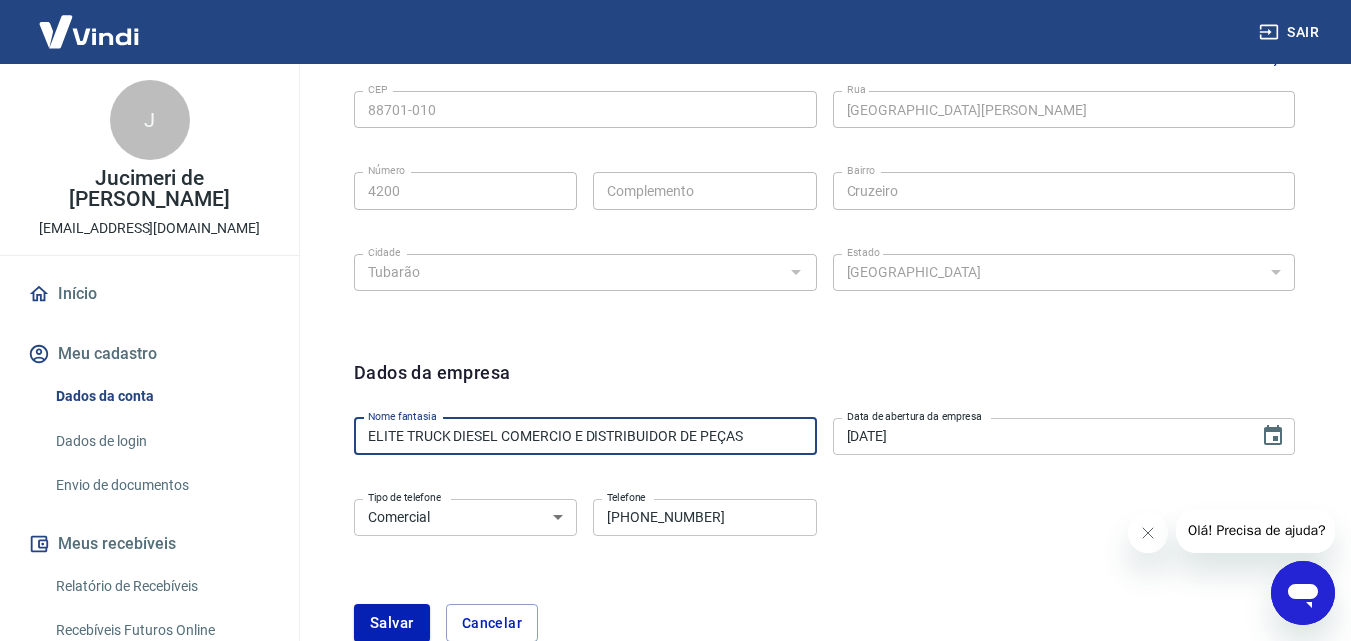 click on "ELITE TRUCK DIESEL COMERCIO E DISTRIBUIDOR DE PEÇAS" at bounding box center [585, 436] 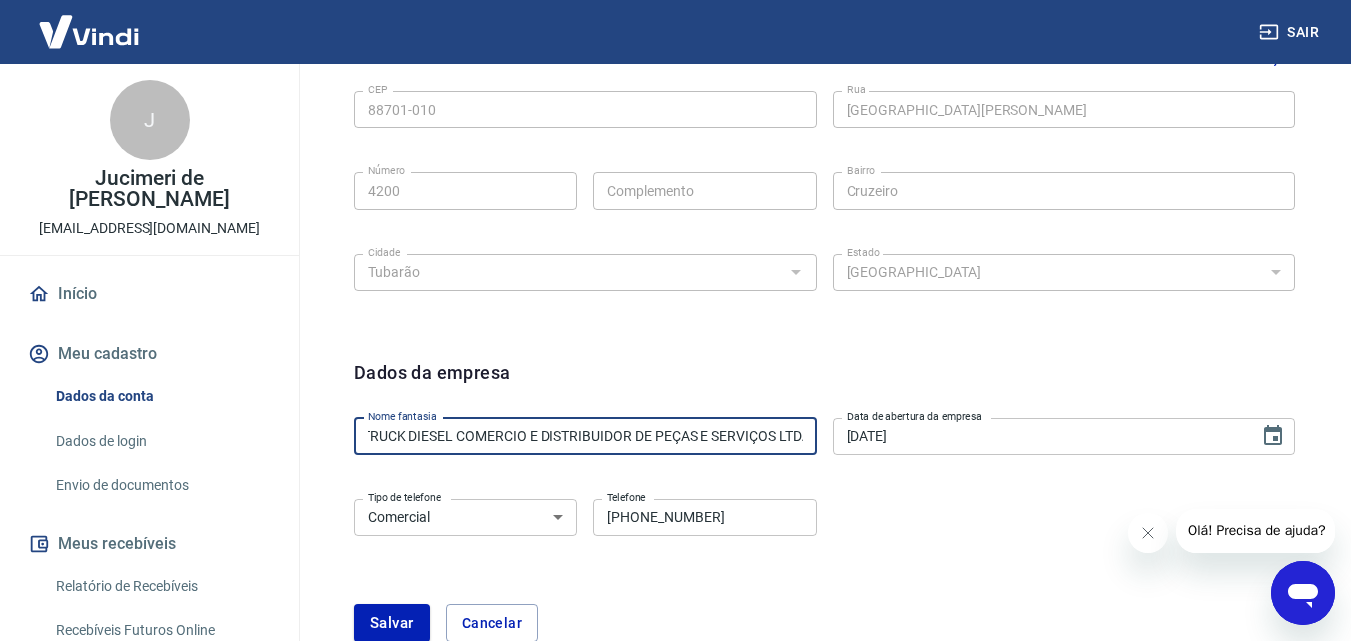 scroll, scrollTop: 0, scrollLeft: 54, axis: horizontal 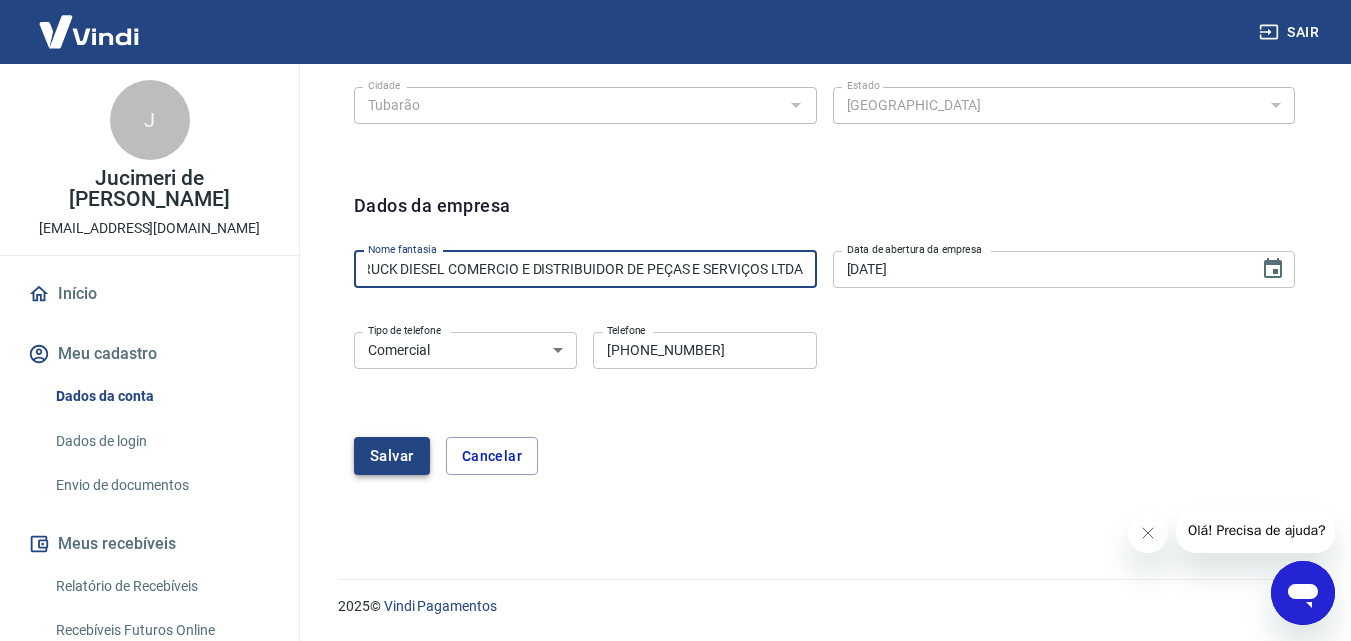 type on "ELITE TRUCK DIESEL COMERCIO E DISTRIBUIDOR DE PEÇAS E SERVIÇOS LTDA" 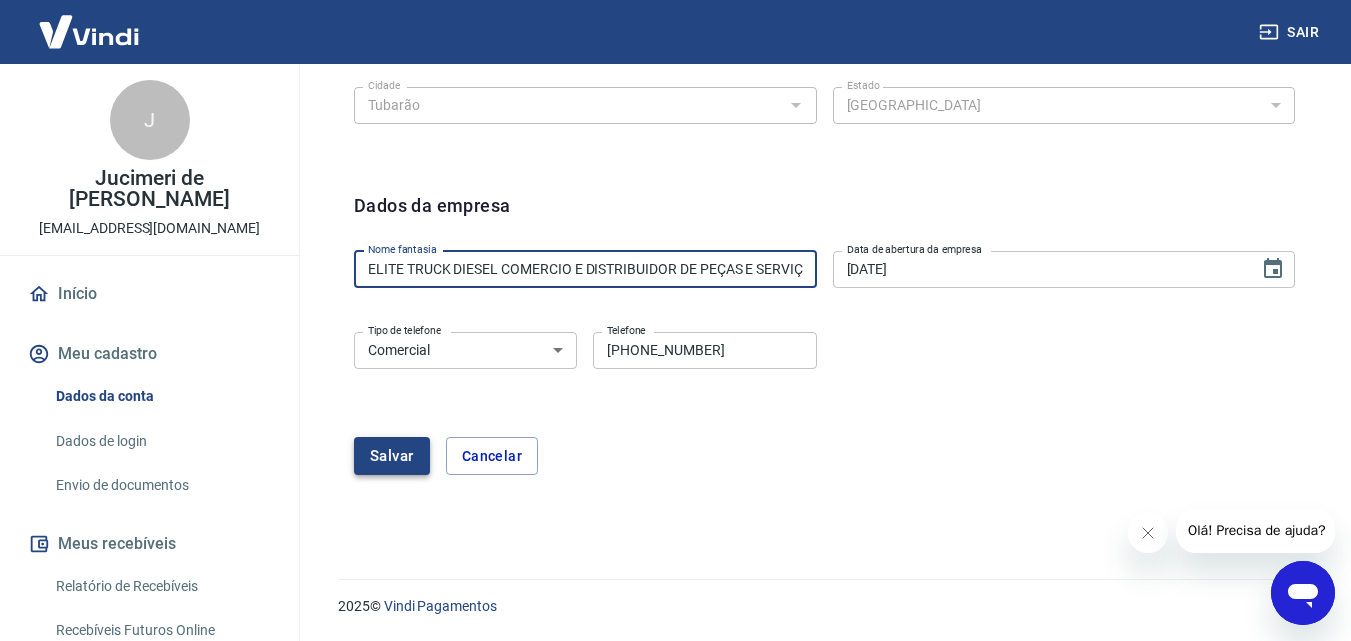 click on "Salvar" at bounding box center [392, 456] 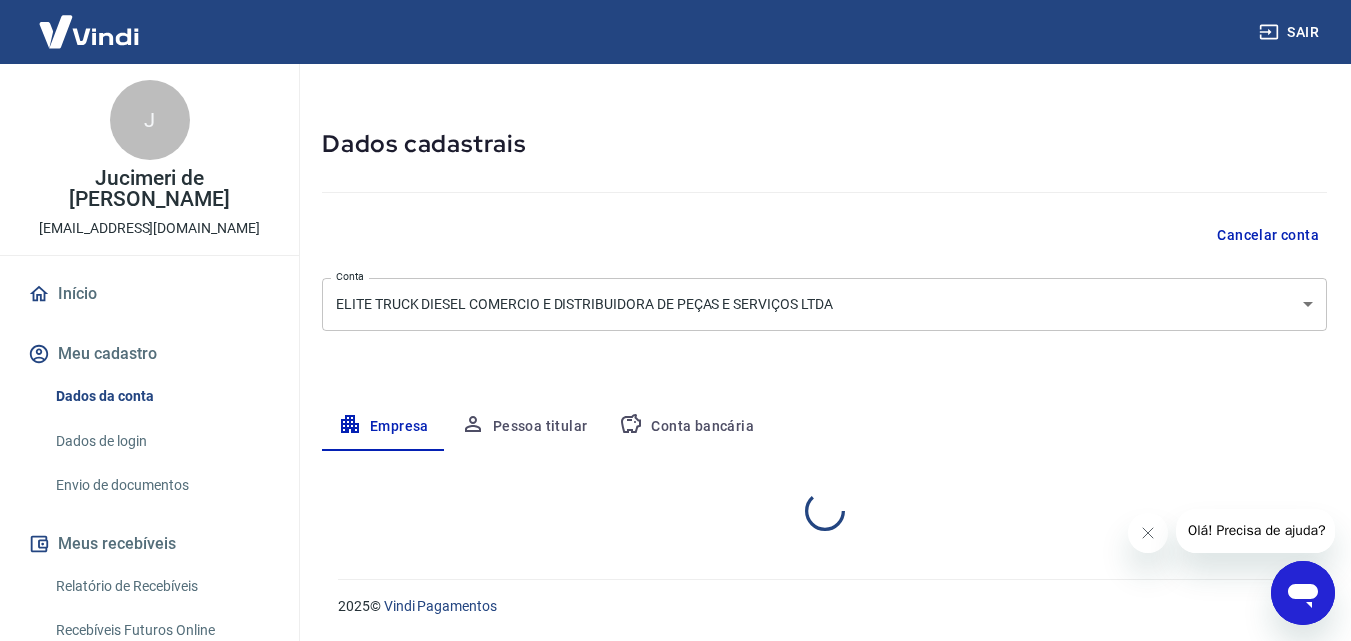 scroll, scrollTop: 387, scrollLeft: 0, axis: vertical 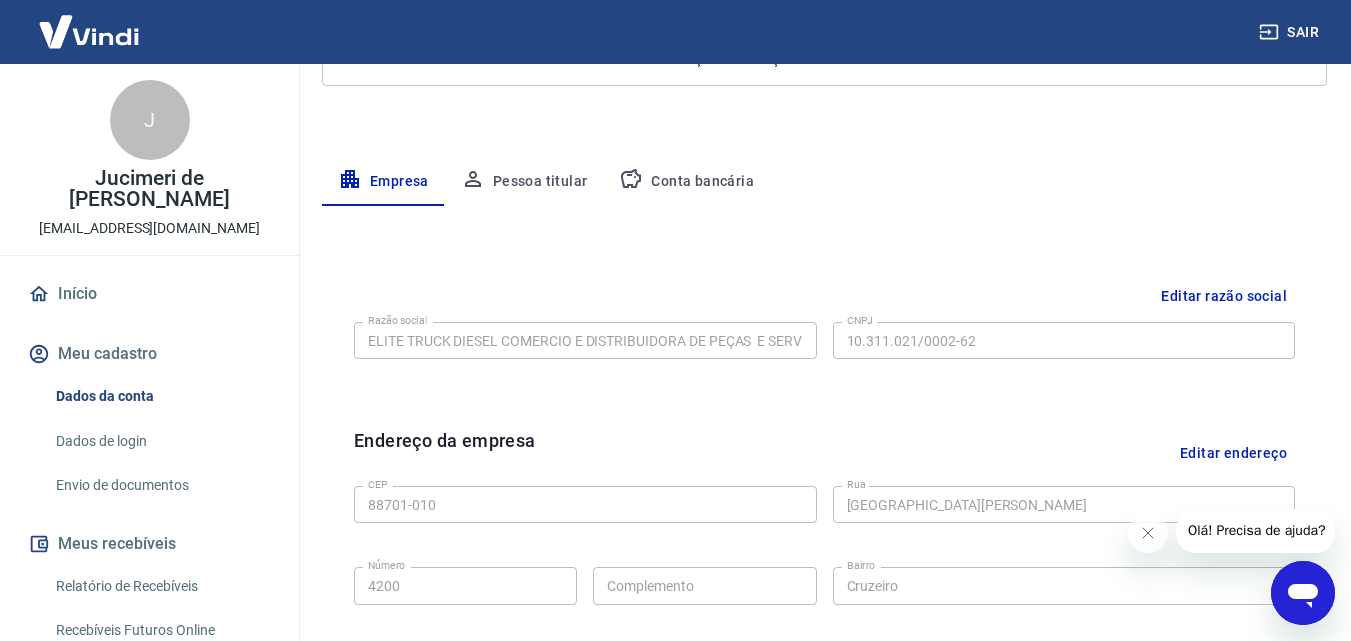 click on "Conta bancária" at bounding box center (686, 182) 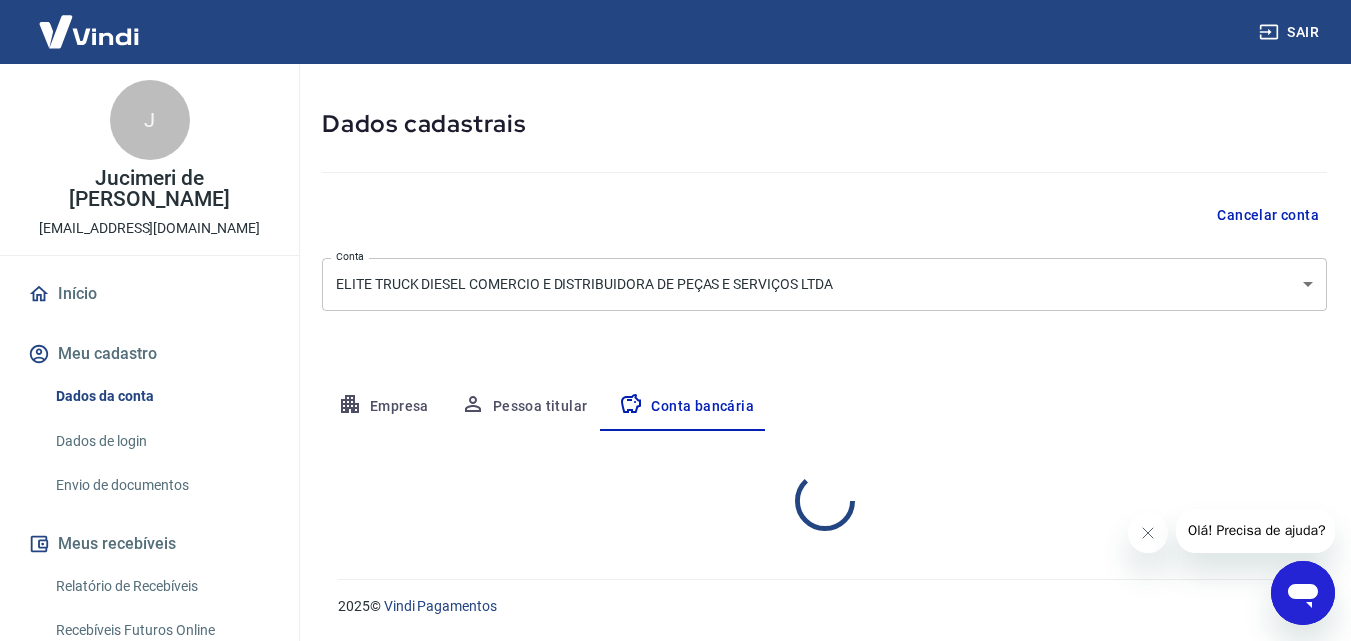 select on "1" 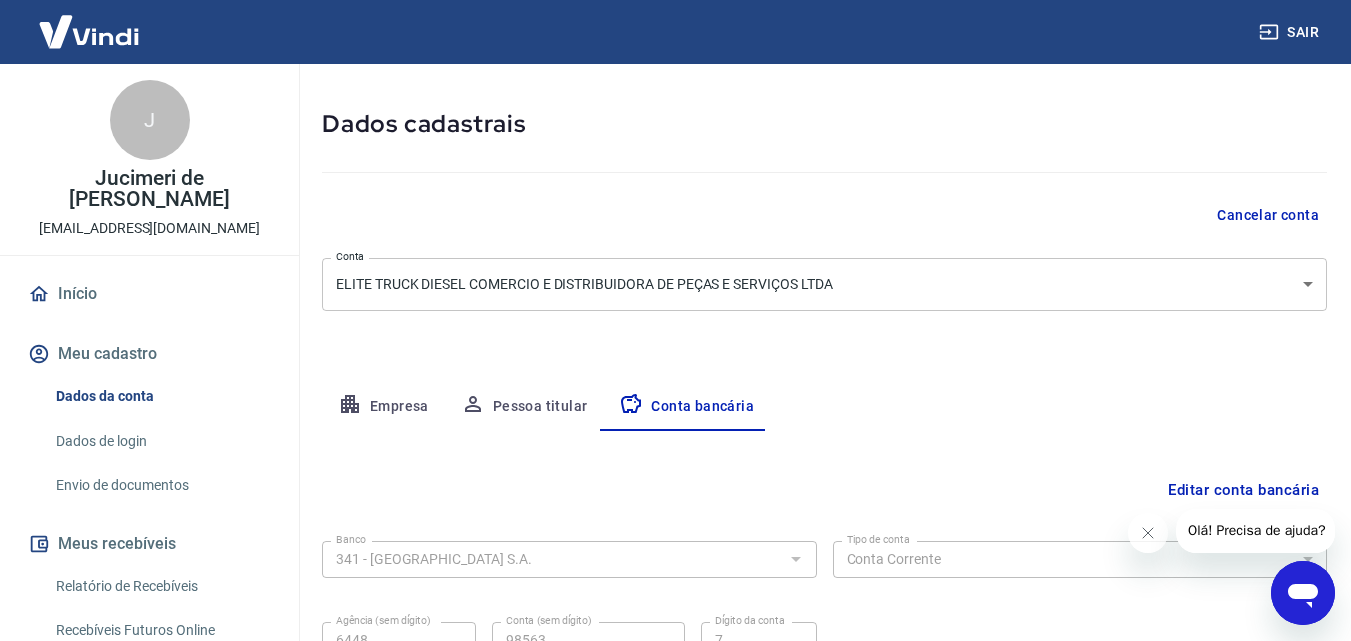scroll, scrollTop: 270, scrollLeft: 0, axis: vertical 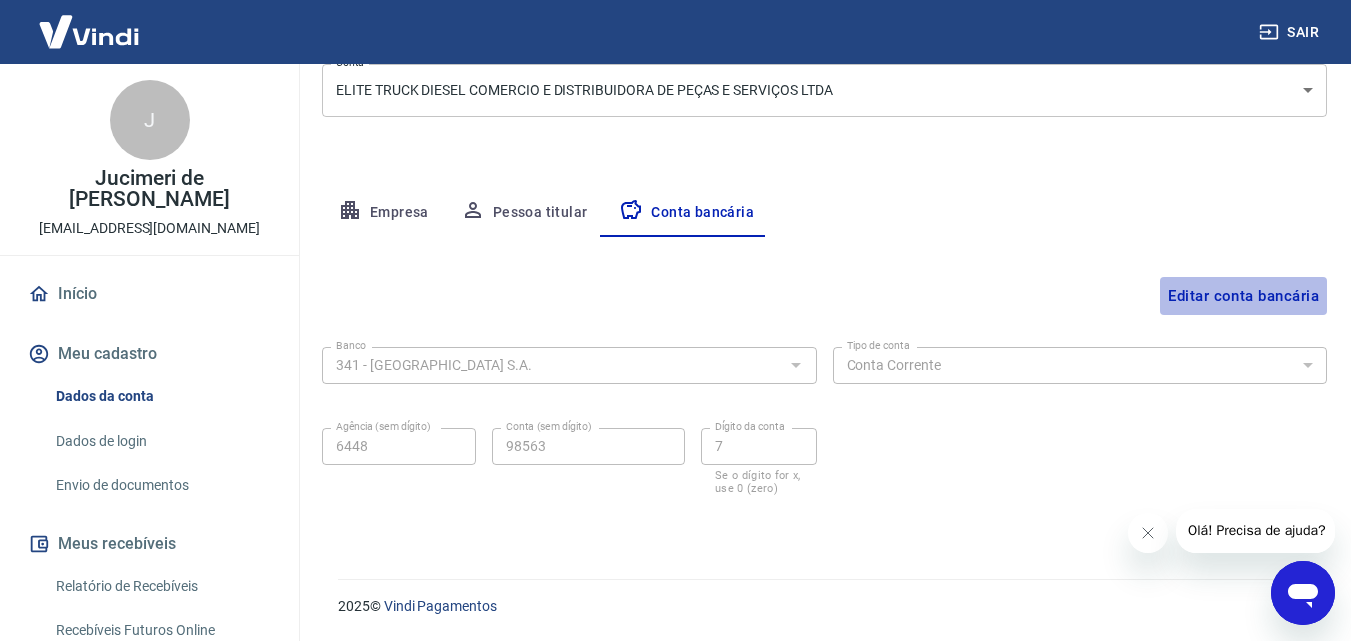 click on "Editar conta bancária" at bounding box center [1243, 296] 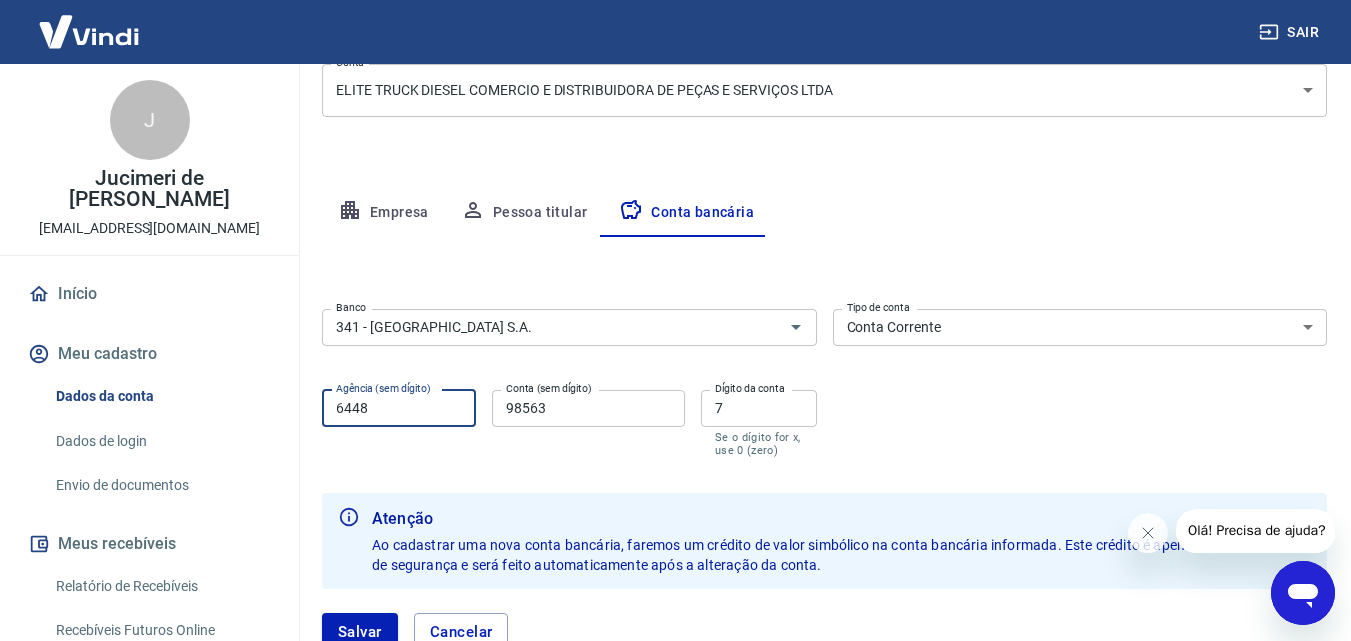 click on "6448" at bounding box center (399, 408) 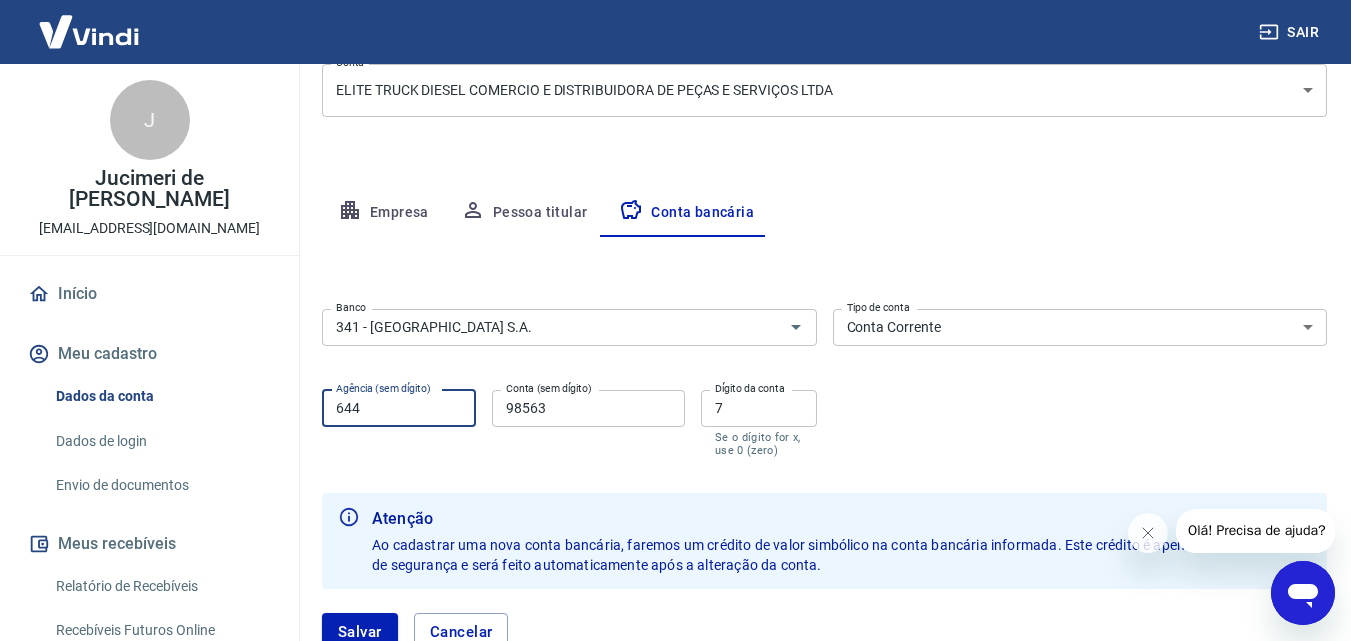 type on "6448" 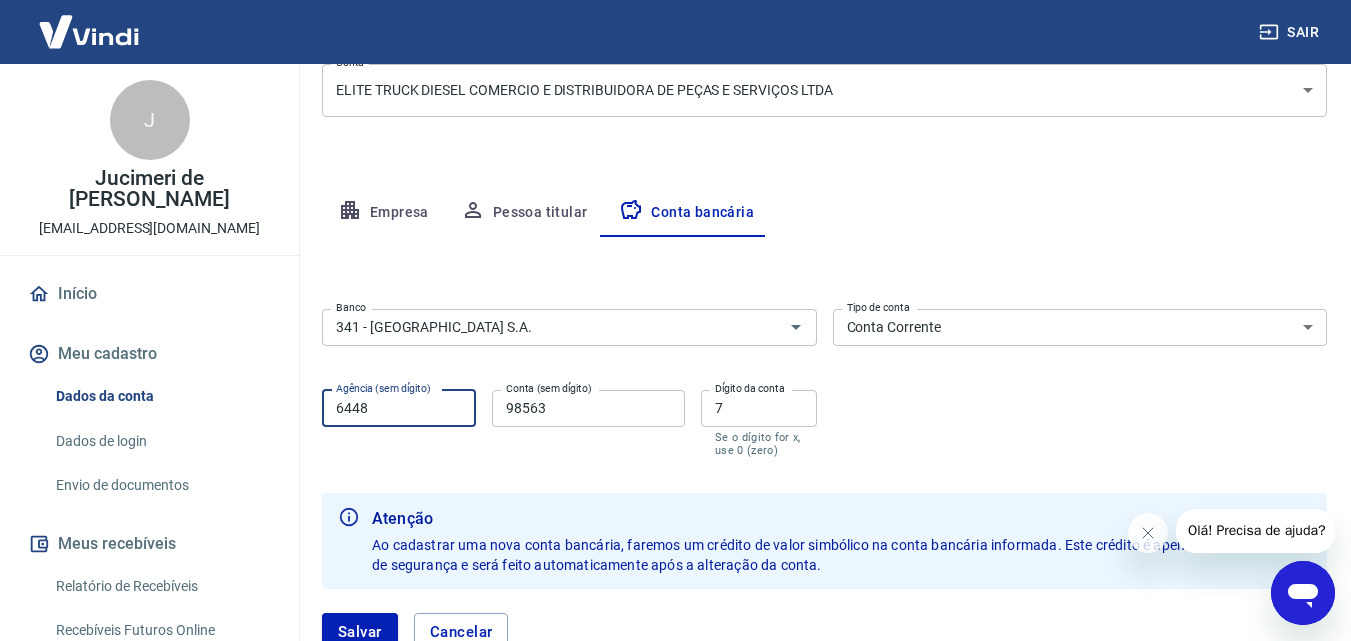 click on "98563" at bounding box center [588, 408] 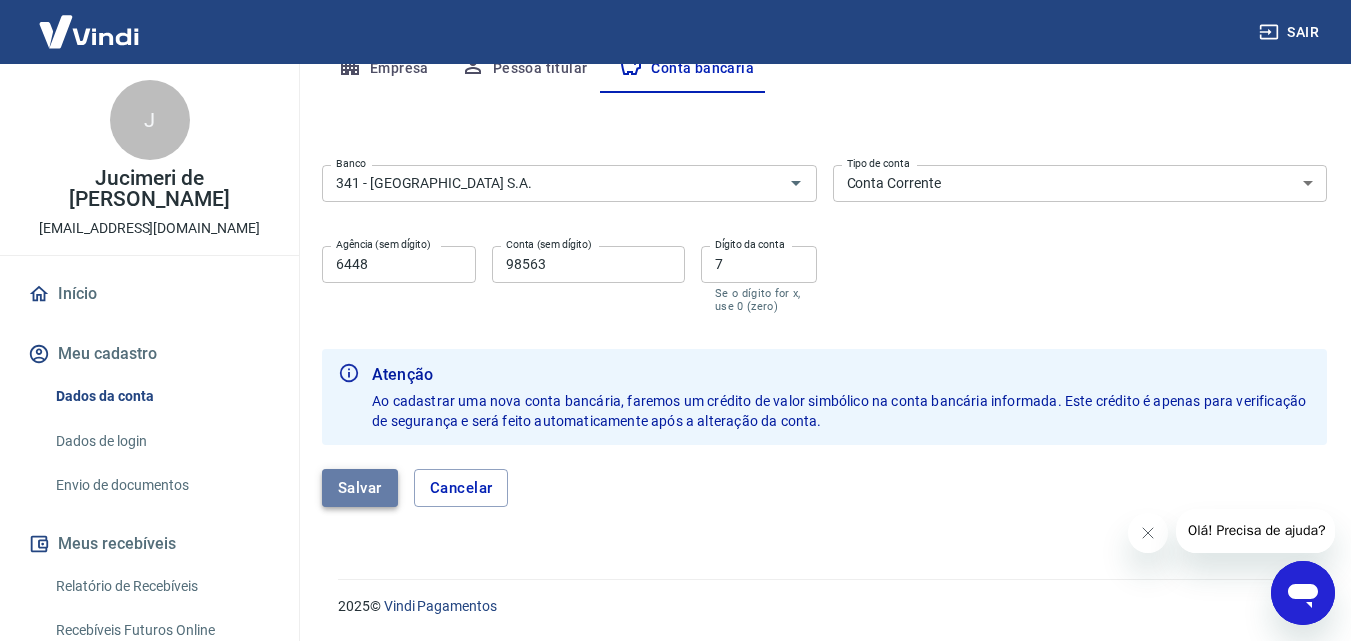 click on "Salvar" at bounding box center (360, 488) 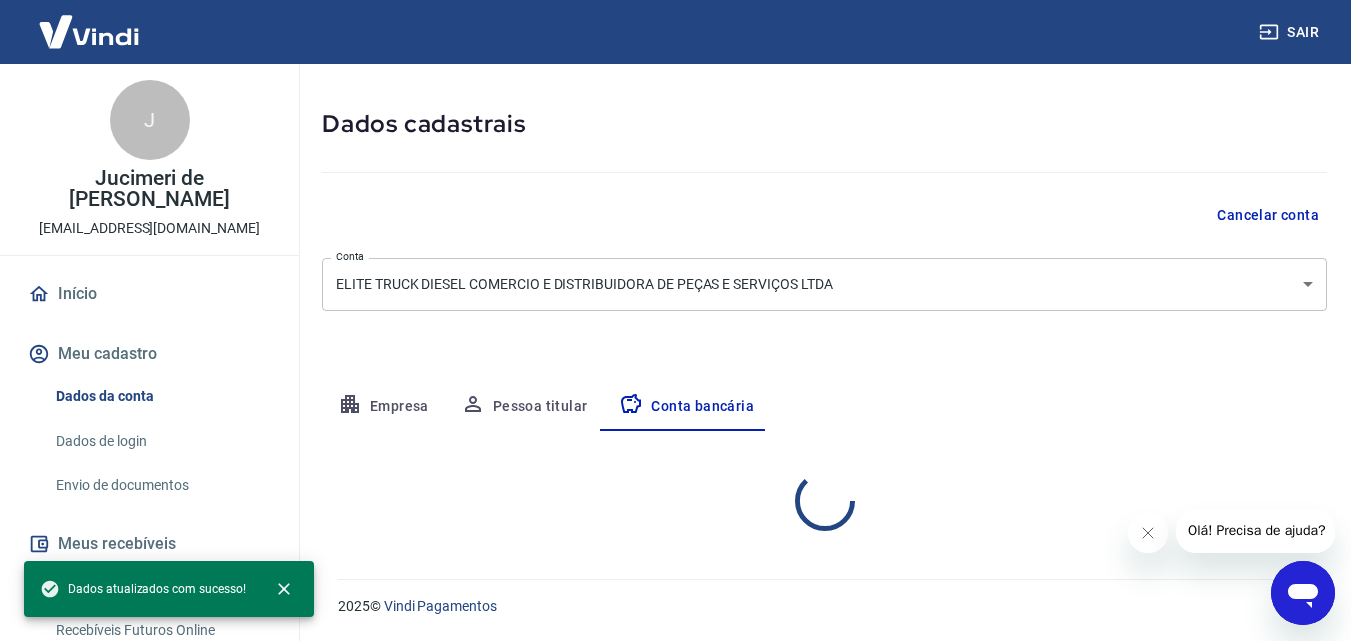 select on "1" 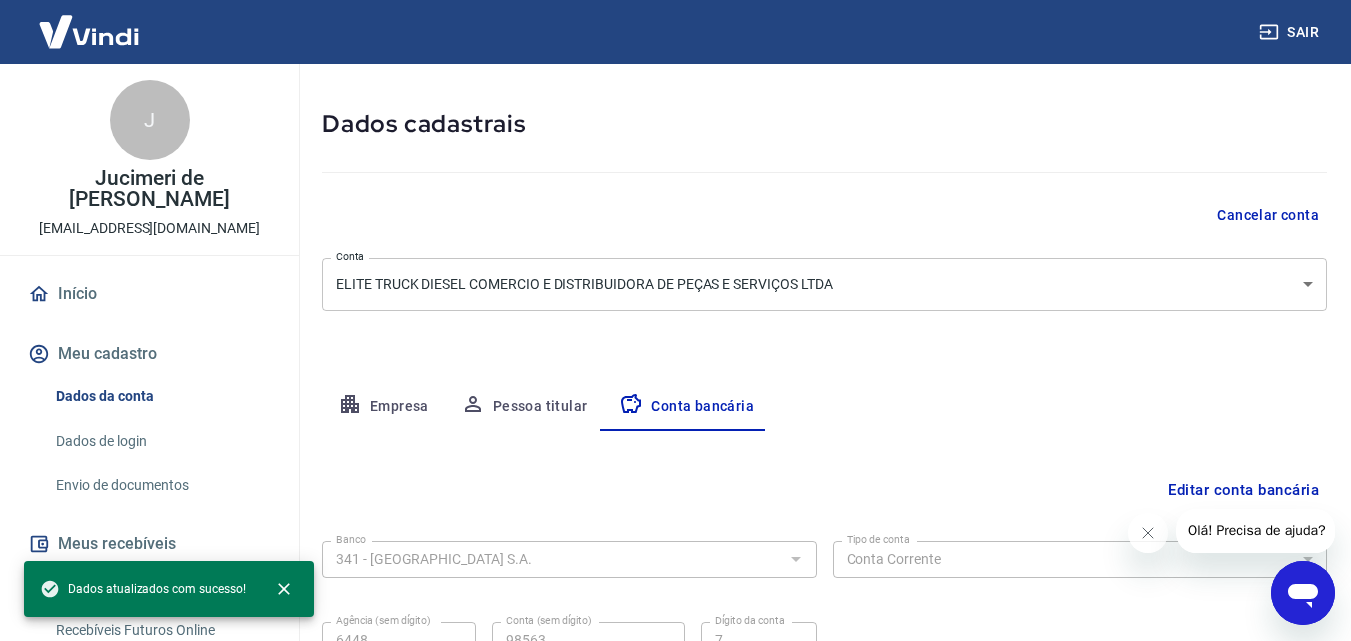 scroll, scrollTop: 270, scrollLeft: 0, axis: vertical 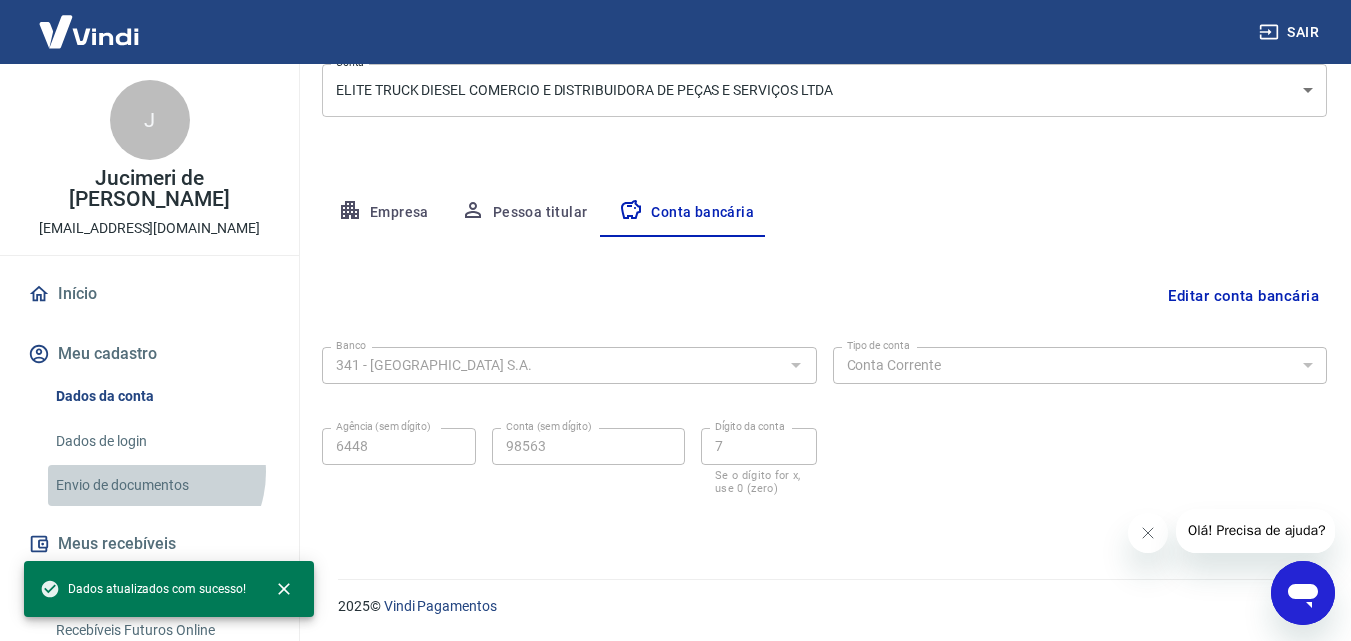 click on "Envio de documentos" at bounding box center [161, 485] 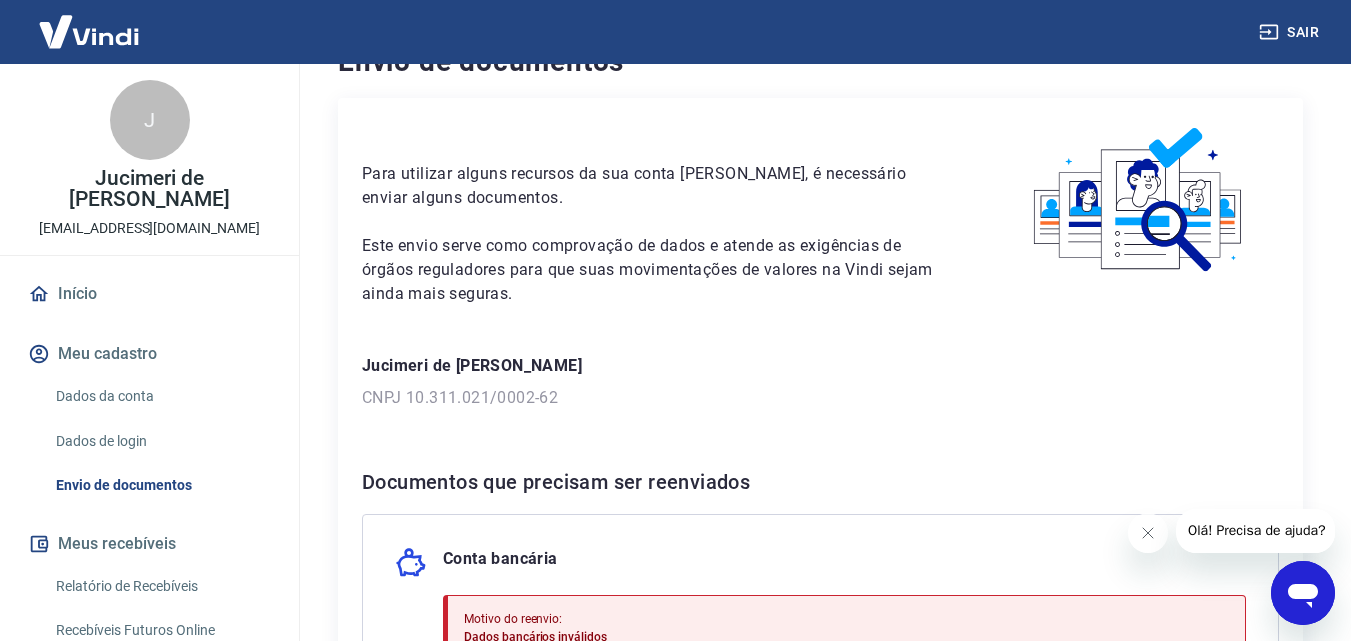 scroll, scrollTop: 0, scrollLeft: 0, axis: both 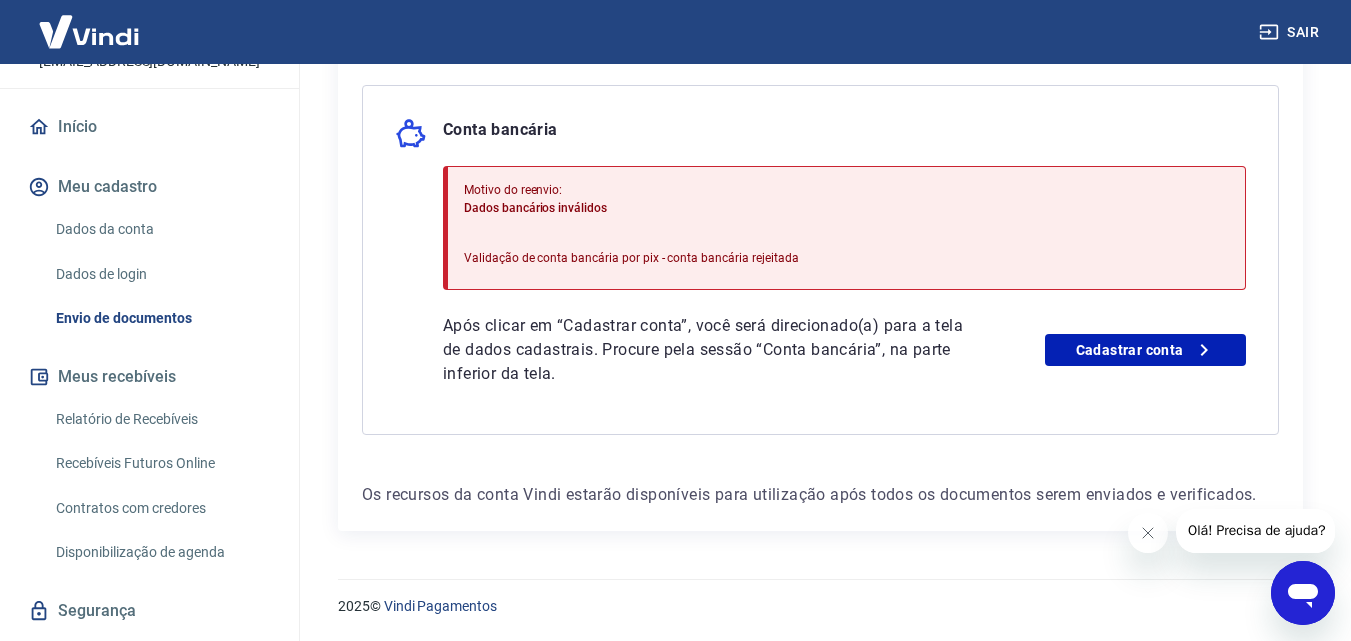 click on "Motivo do reenvio: Dados bancários inválidos Validação de conta bancária por pix - conta bancária rejeitada" at bounding box center (631, 228) 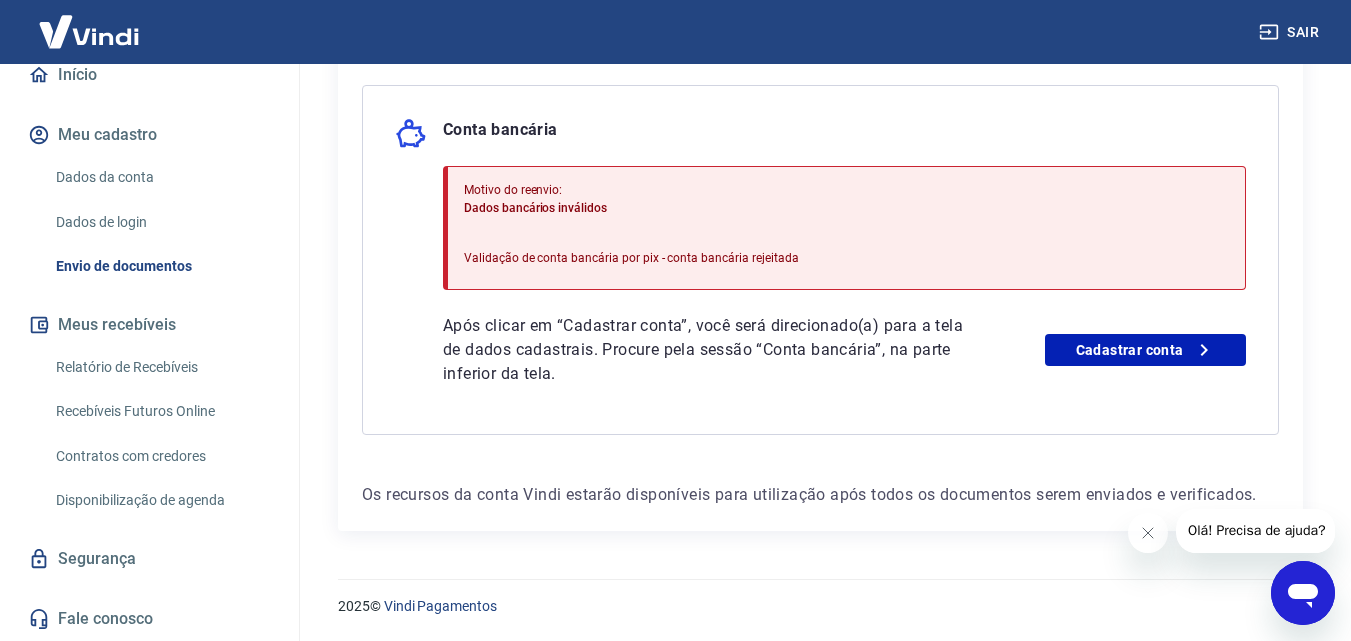 click on "Fale conosco" at bounding box center (149, 619) 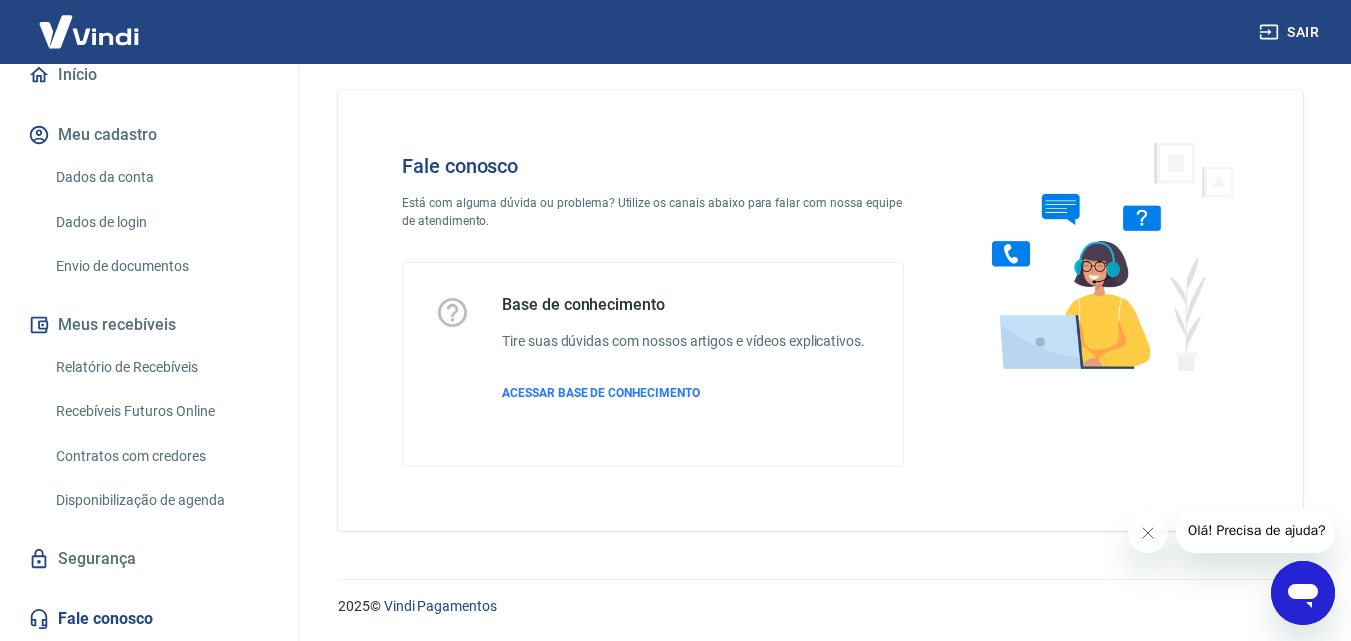 scroll, scrollTop: 14, scrollLeft: 0, axis: vertical 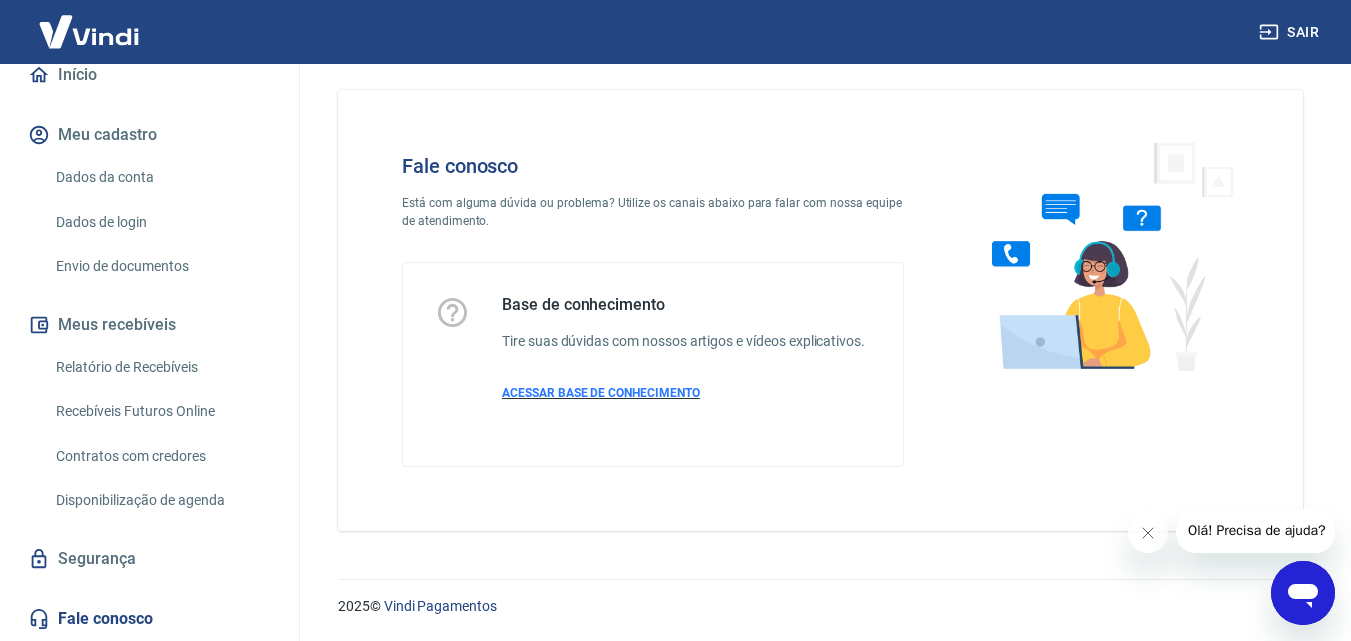 click on "ACESSAR BASE DE CONHECIMENTO" at bounding box center [601, 393] 